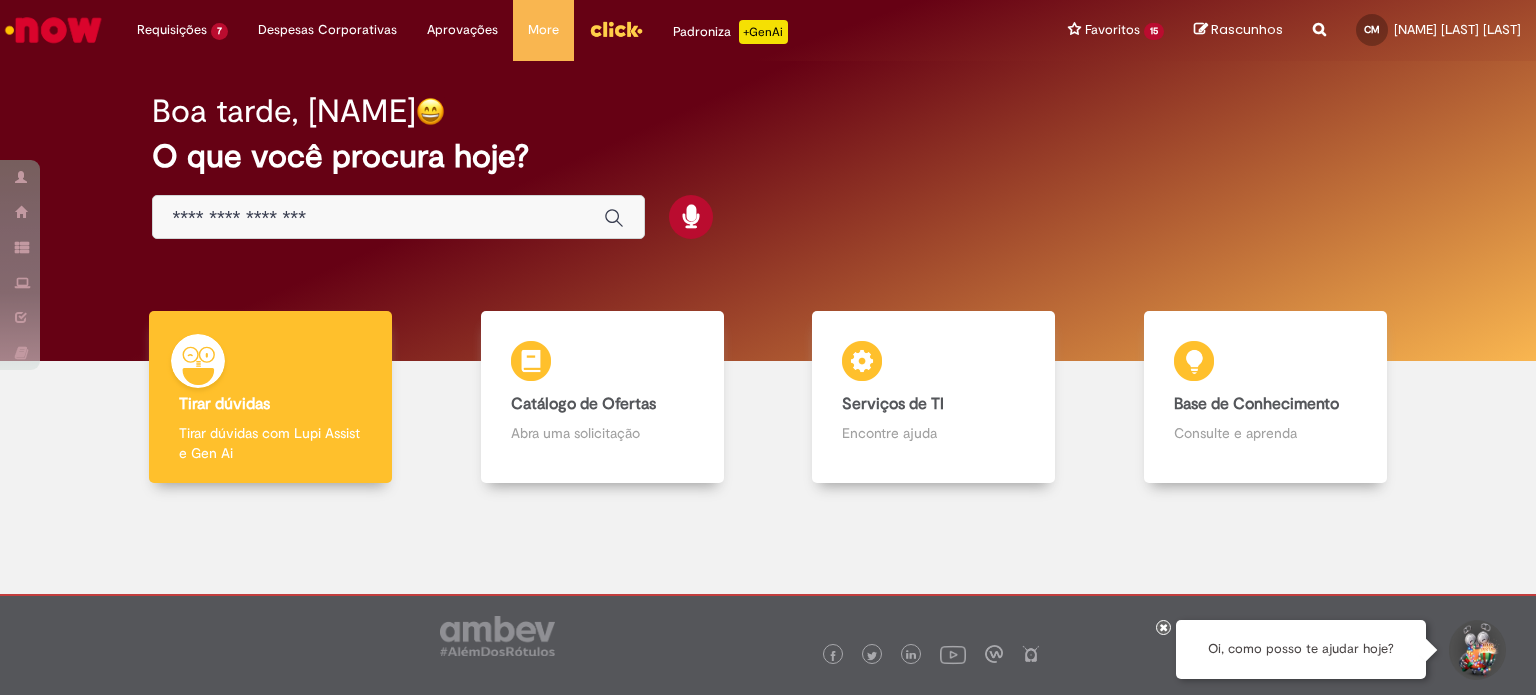 scroll, scrollTop: 0, scrollLeft: 0, axis: both 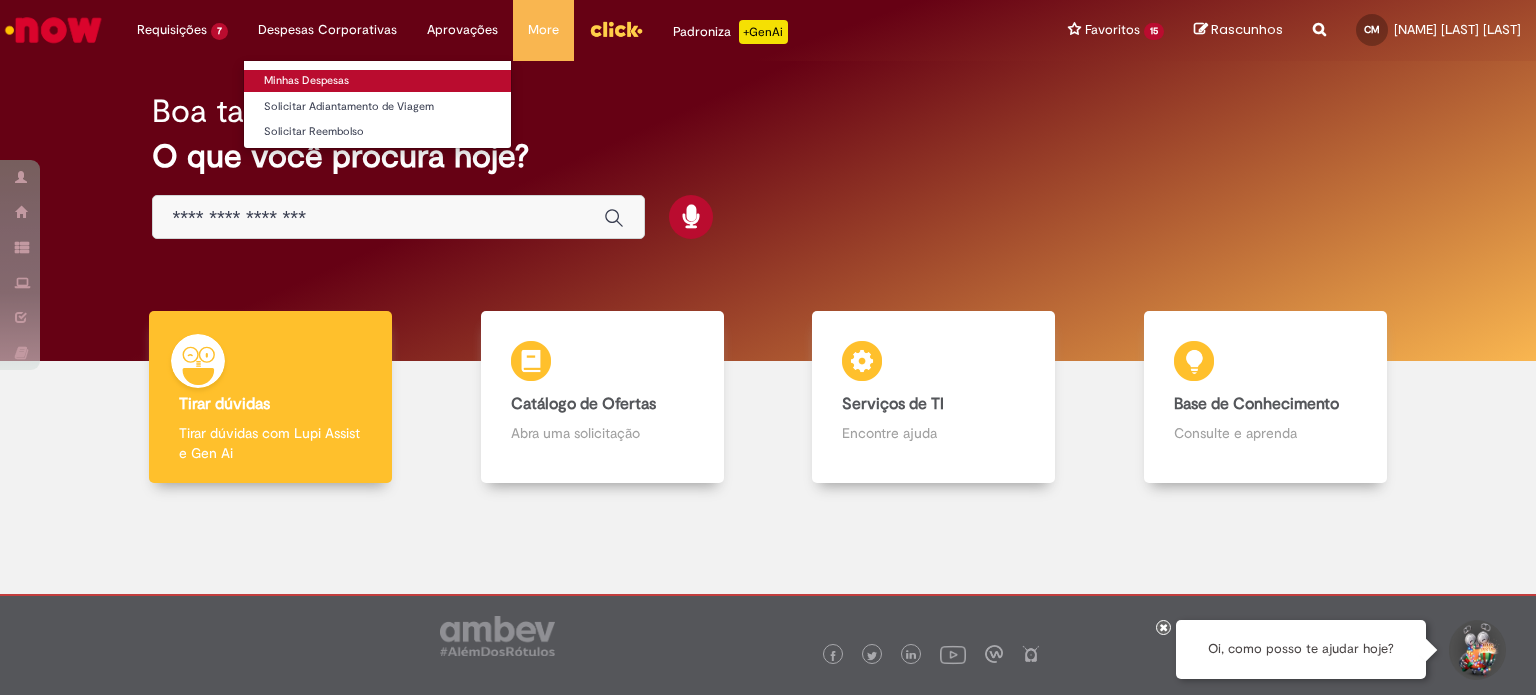 click on "Minhas Despesas" at bounding box center [377, 81] 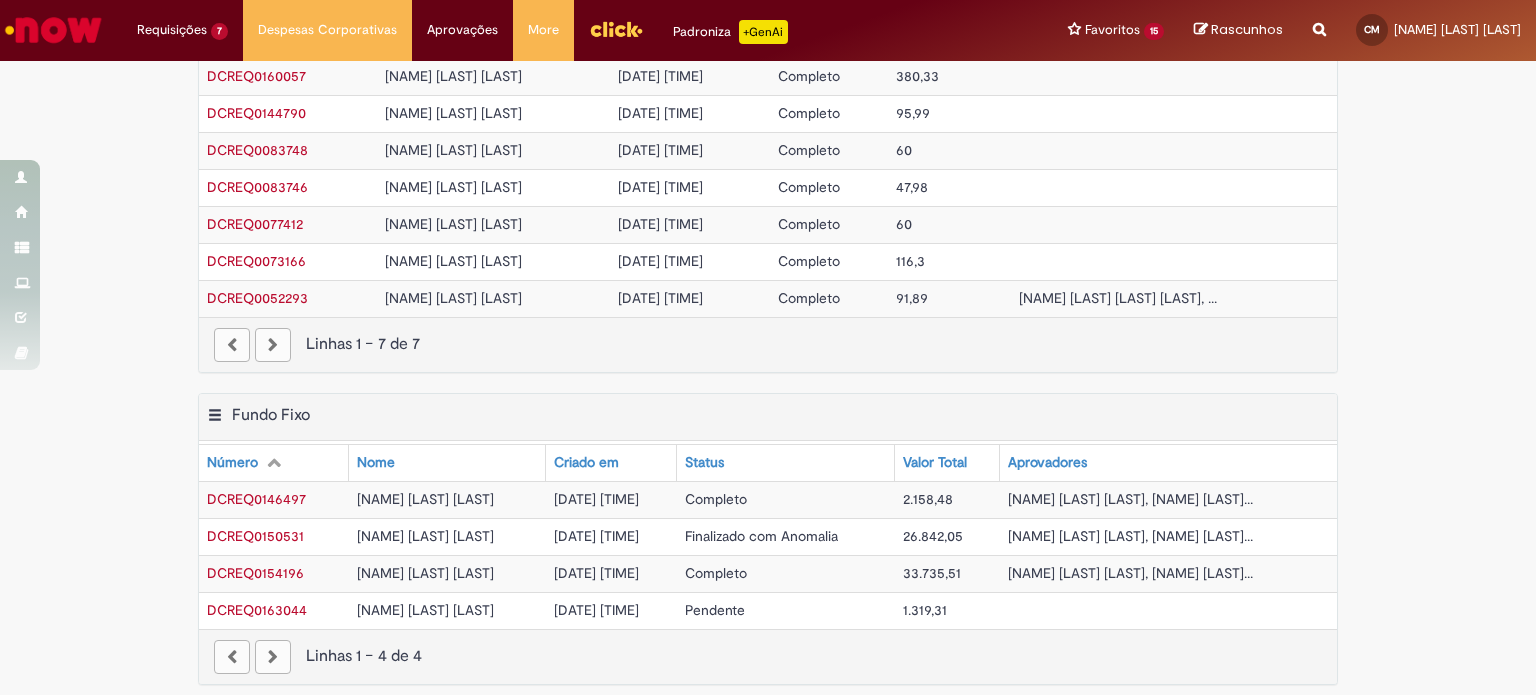 scroll, scrollTop: 200, scrollLeft: 0, axis: vertical 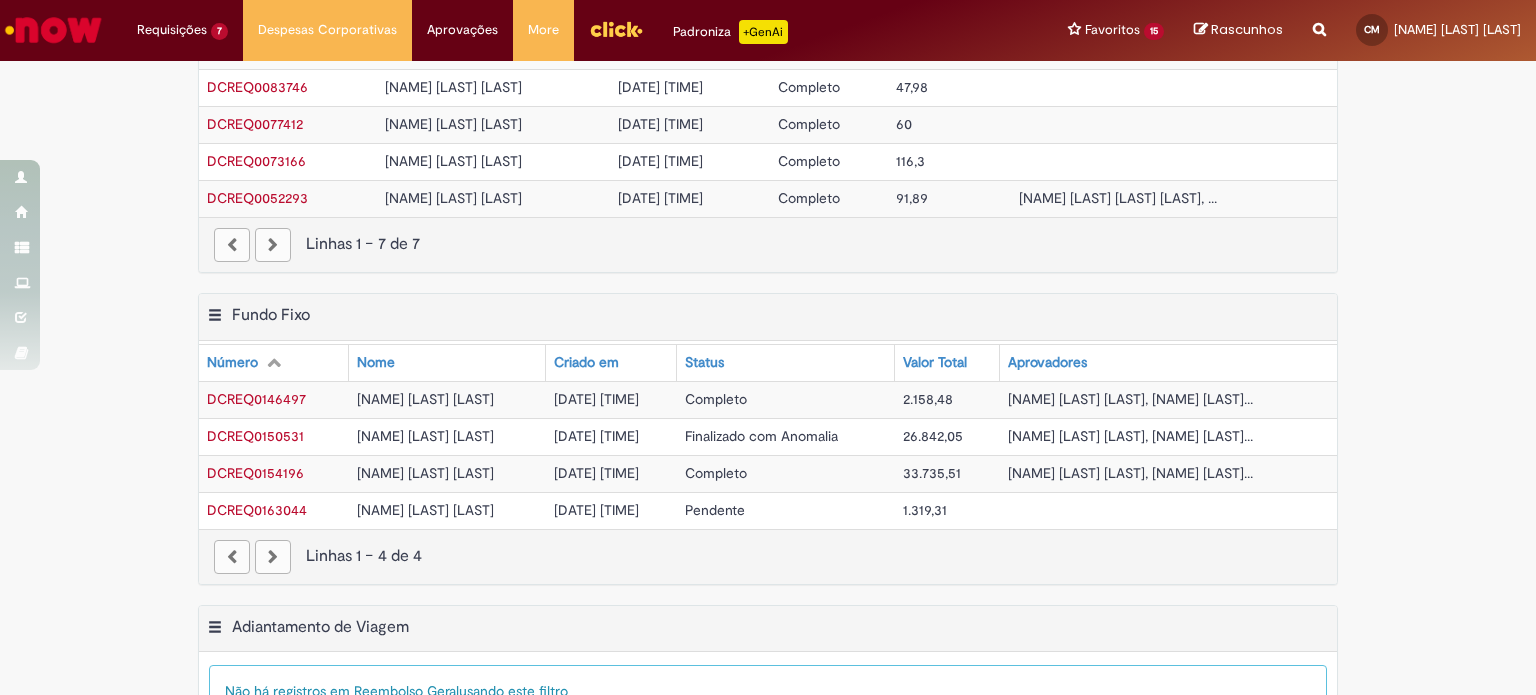 click on "Pendente" at bounding box center (715, 510) 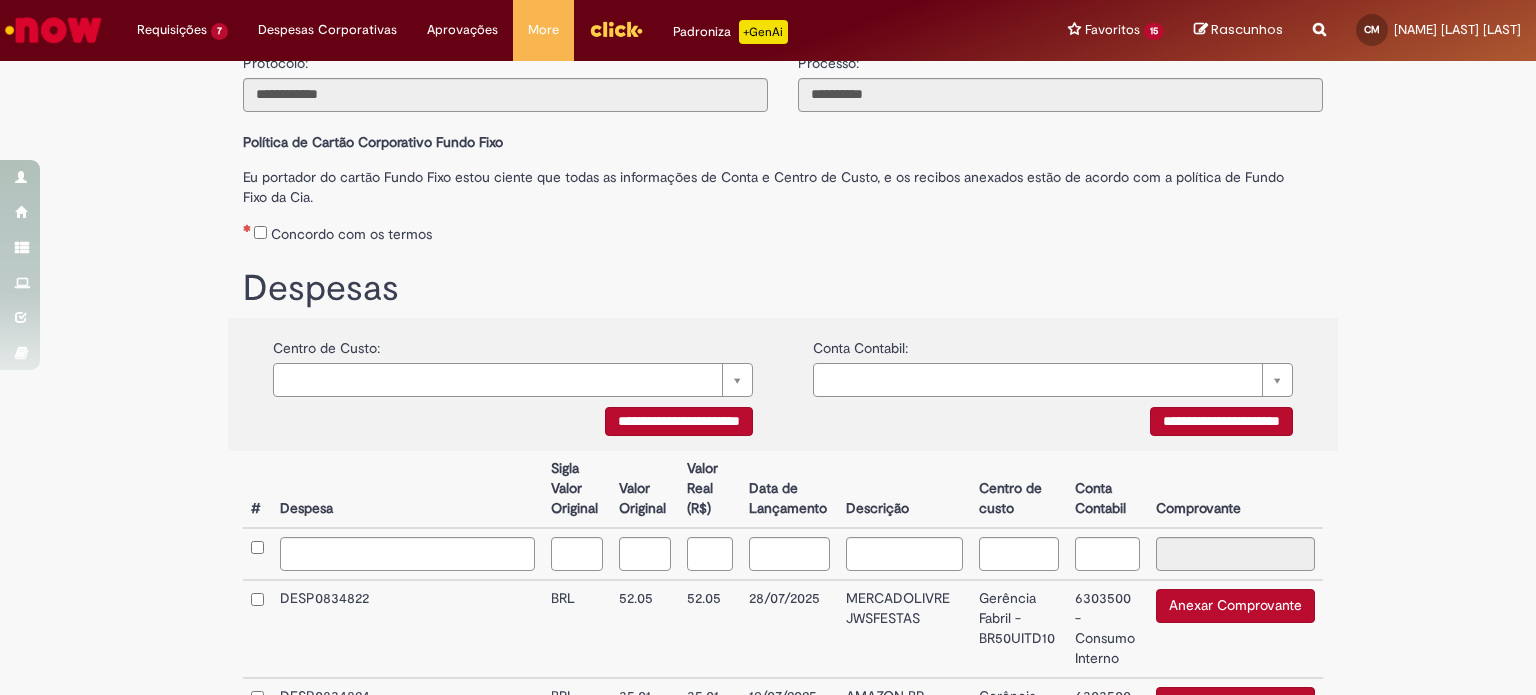 scroll, scrollTop: 200, scrollLeft: 0, axis: vertical 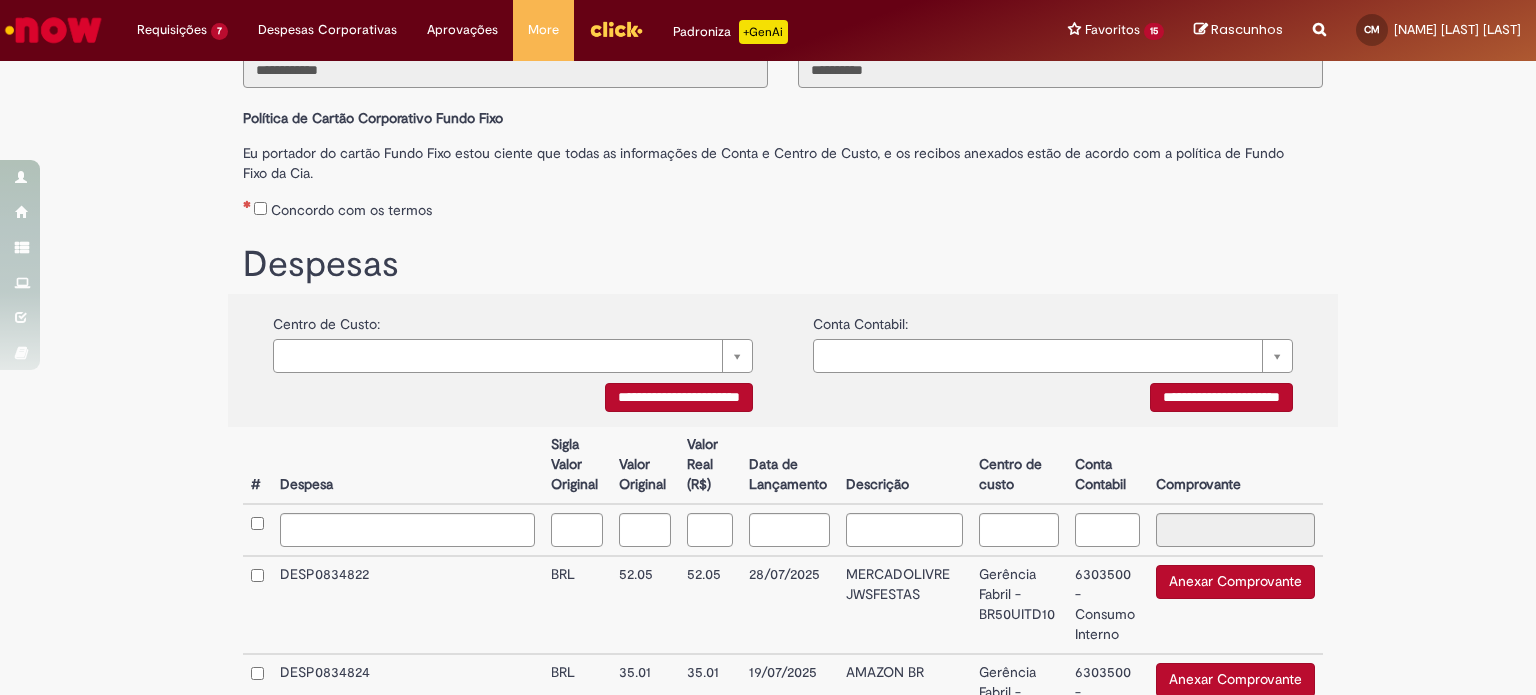 click on "**********" at bounding box center (768, 1015) 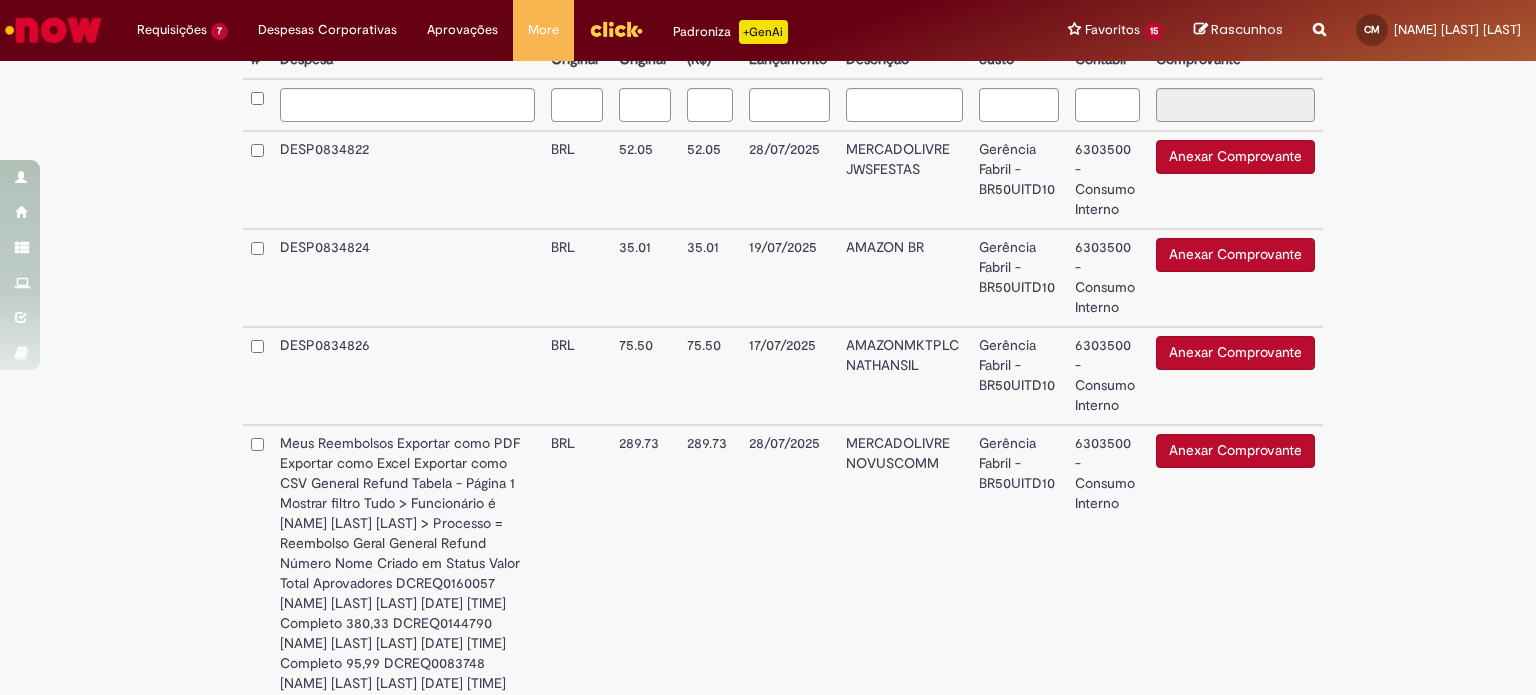 scroll, scrollTop: 525, scrollLeft: 0, axis: vertical 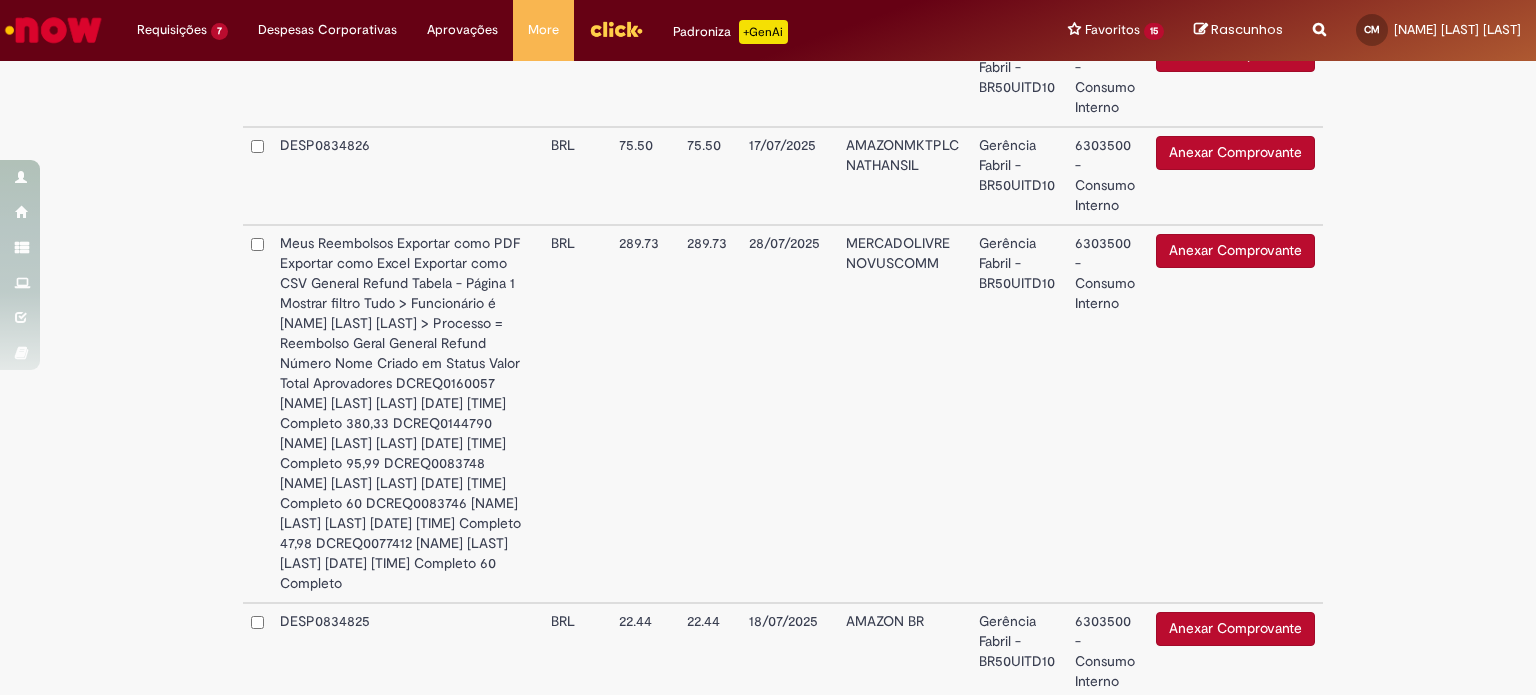 click on "Anexar Comprovante" at bounding box center [1235, 1020] 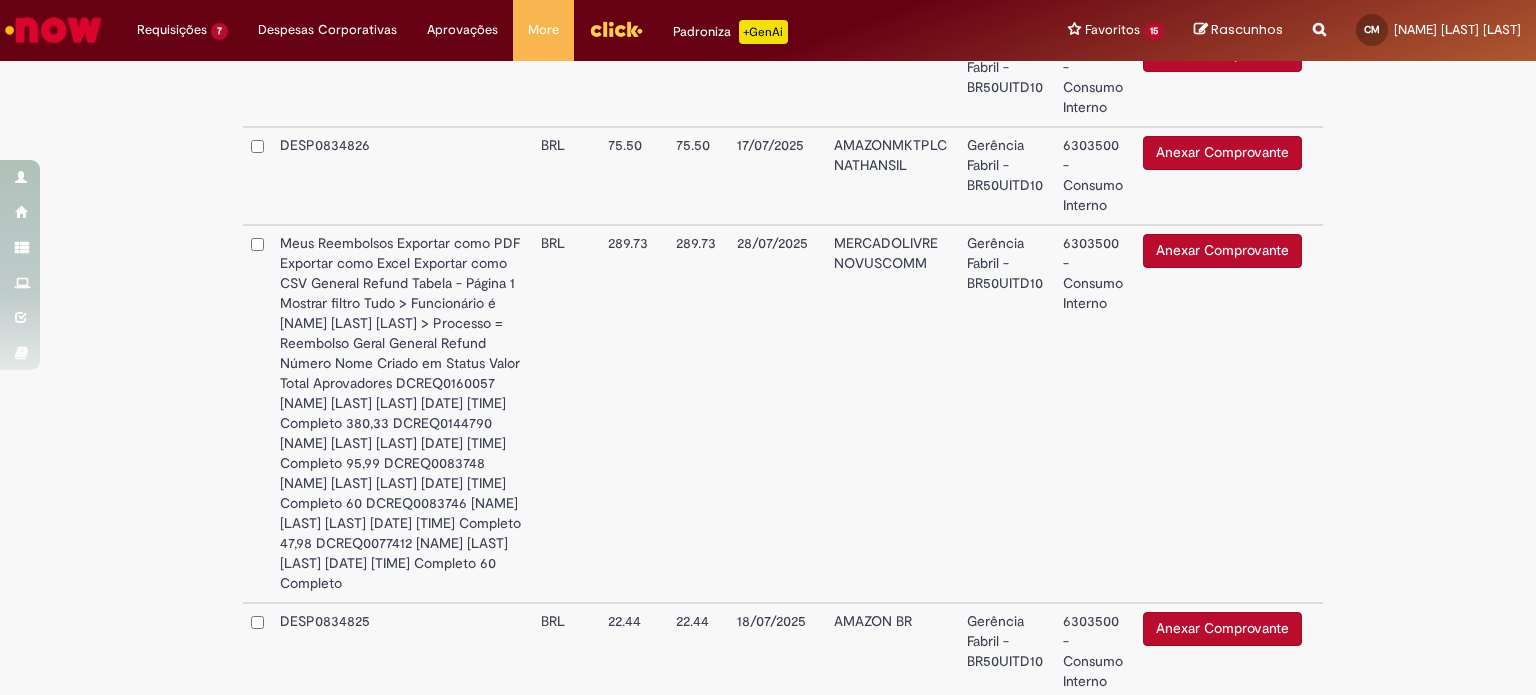 click on "Anexar Comprovante" at bounding box center [1222, 727] 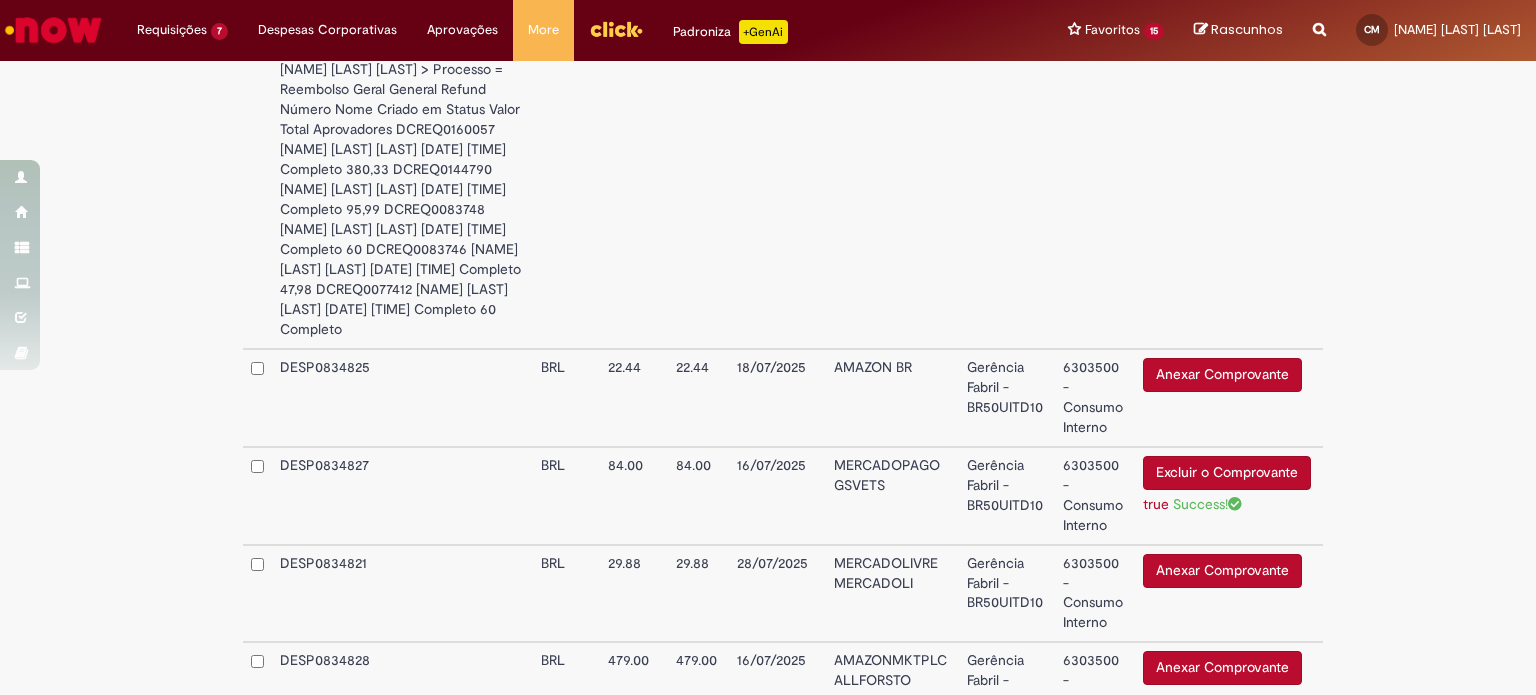 scroll, scrollTop: 1125, scrollLeft: 0, axis: vertical 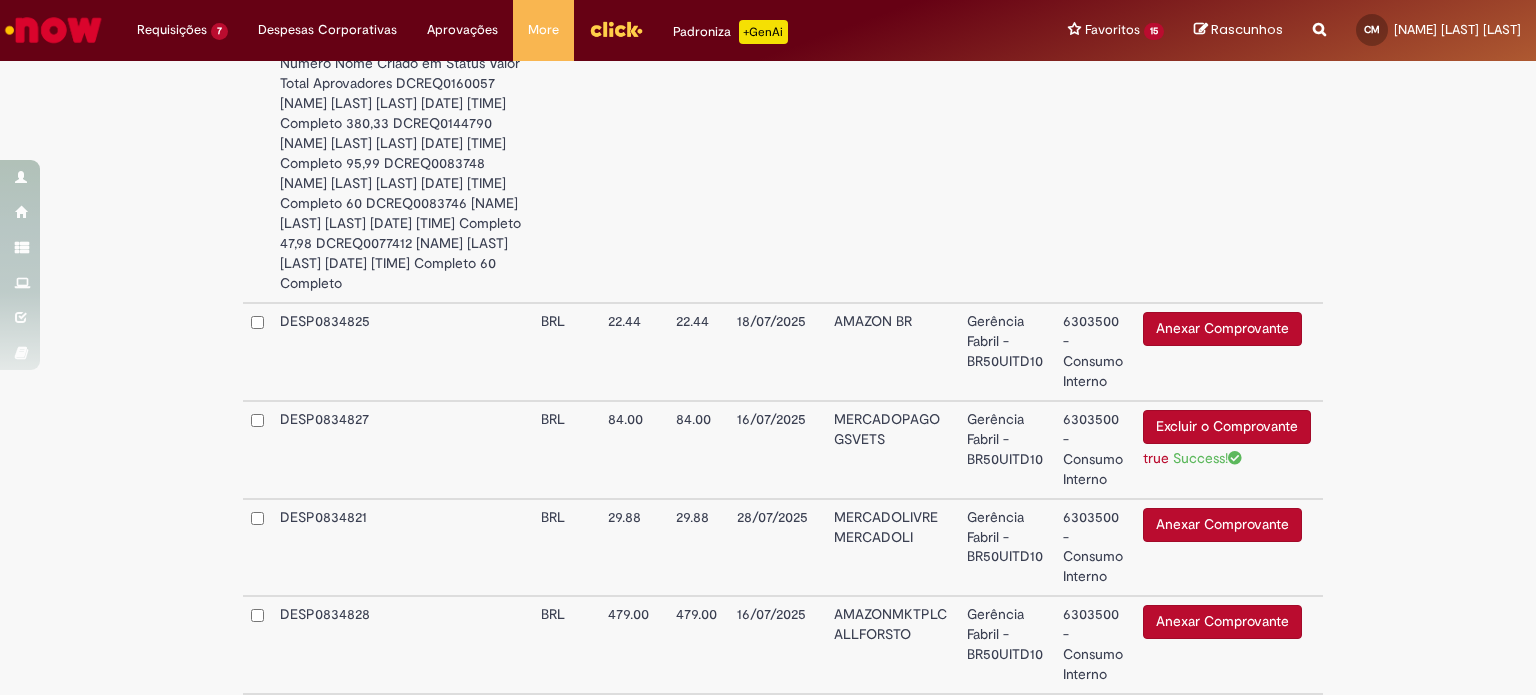 click on "Anexar Comprovante" at bounding box center (1222, 916) 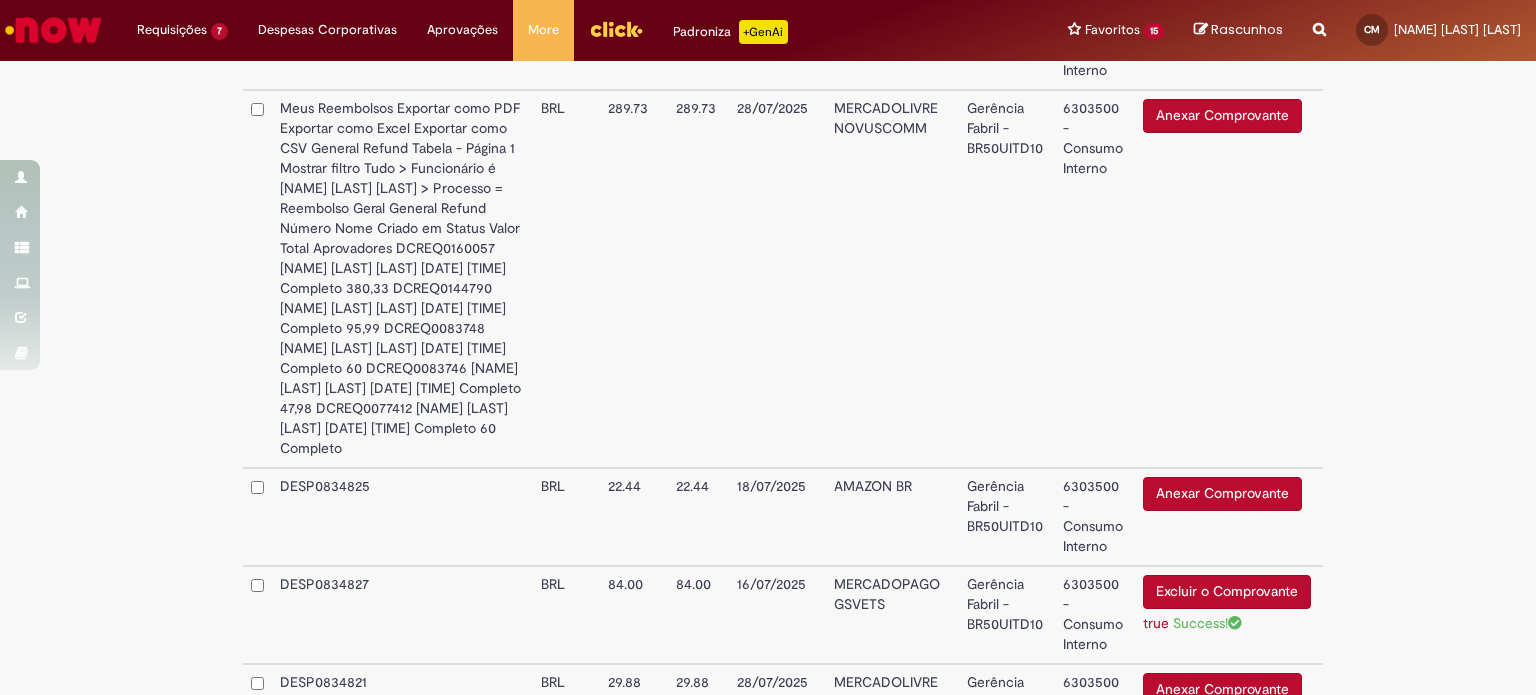 scroll, scrollTop: 925, scrollLeft: 0, axis: vertical 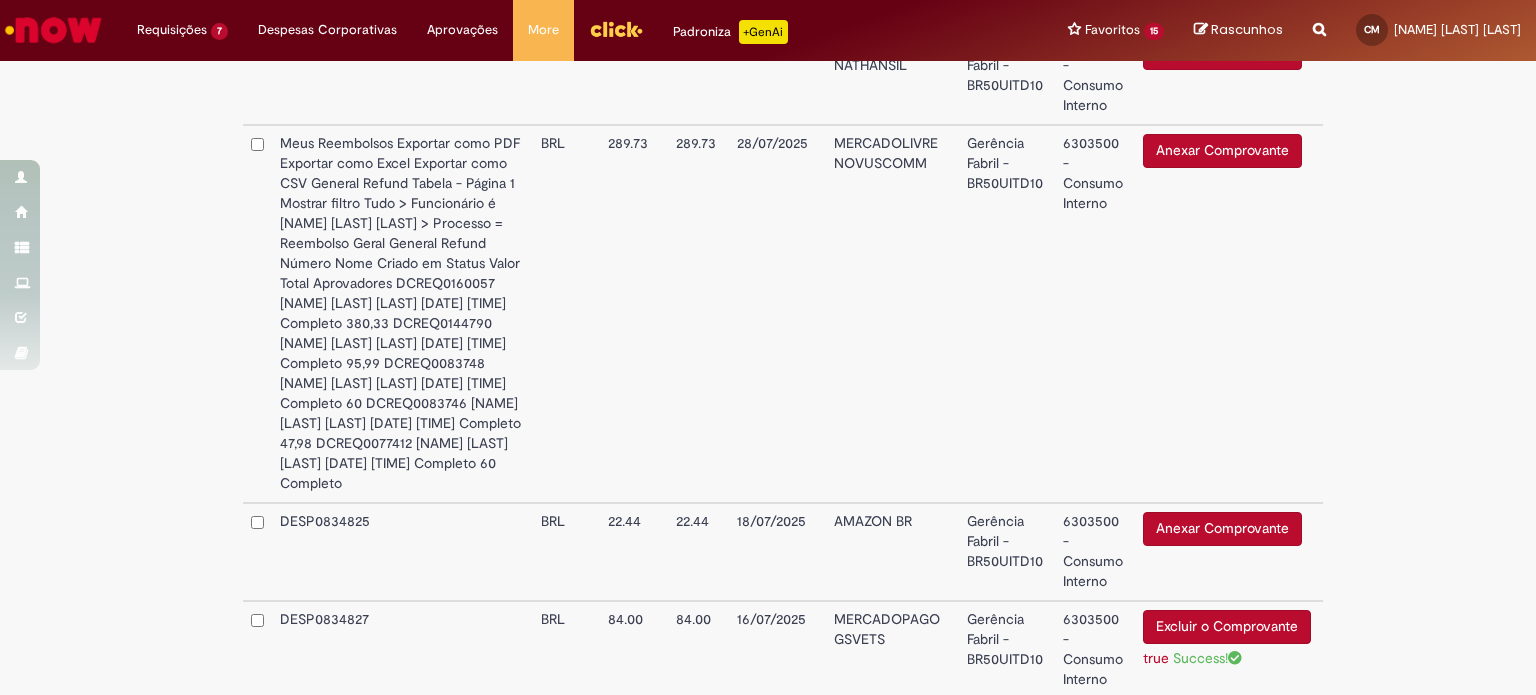 click on "Anexar Comprovante" at bounding box center (1222, 822) 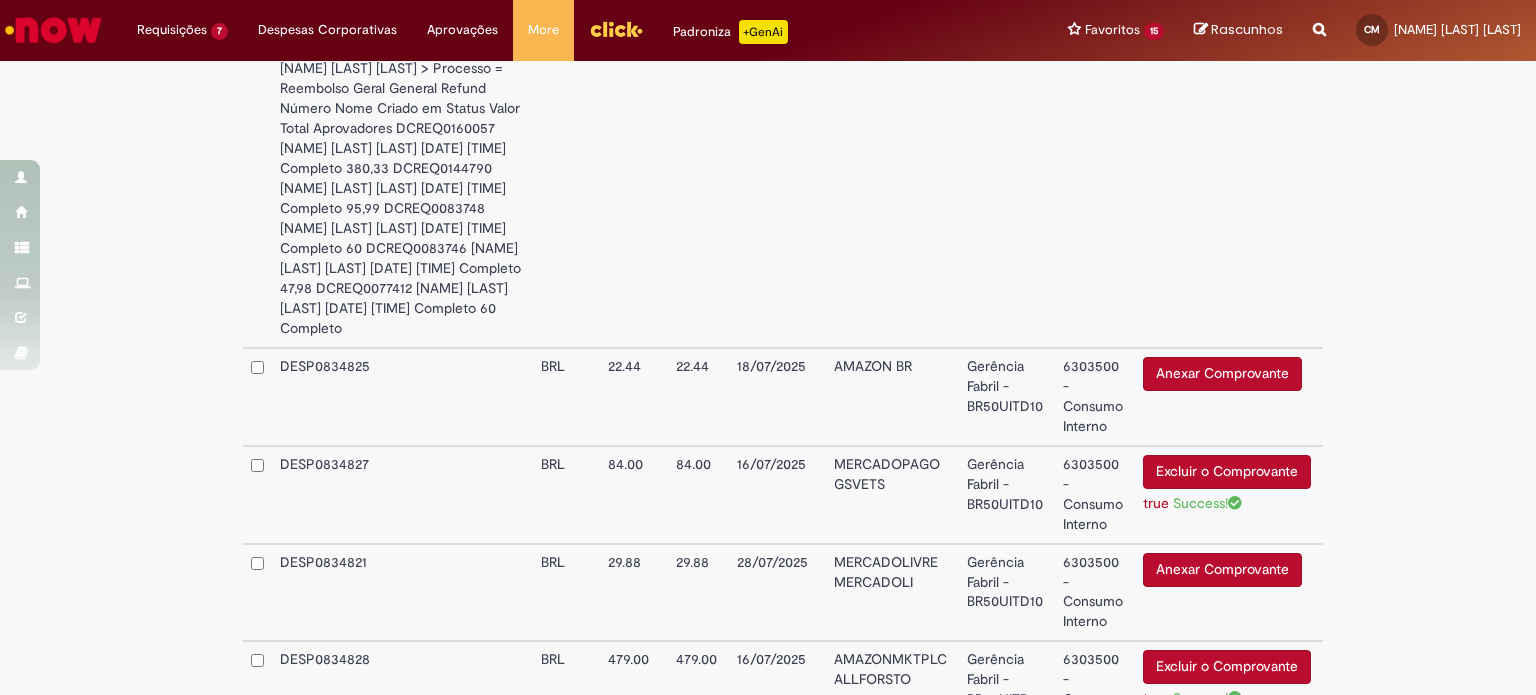 scroll, scrollTop: 1125, scrollLeft: 0, axis: vertical 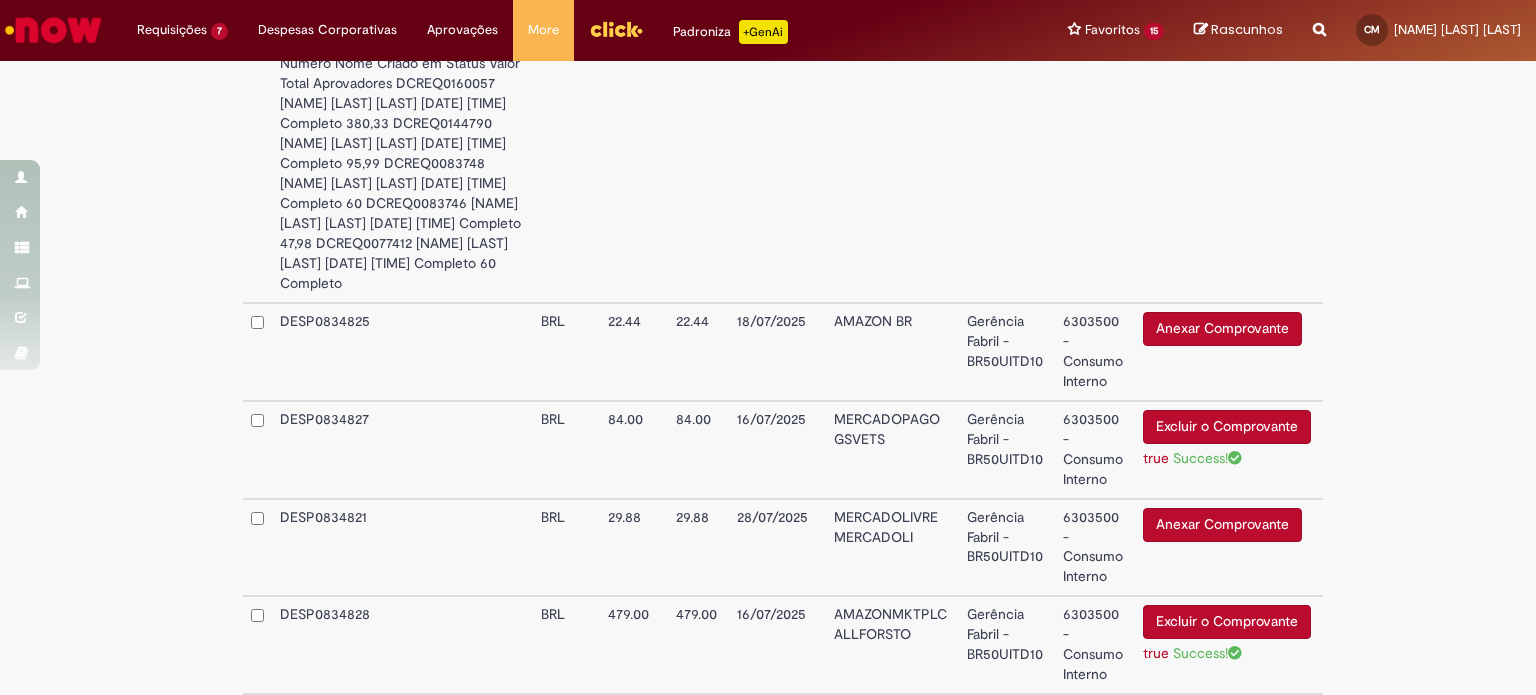click on "**********" at bounding box center [768, 90] 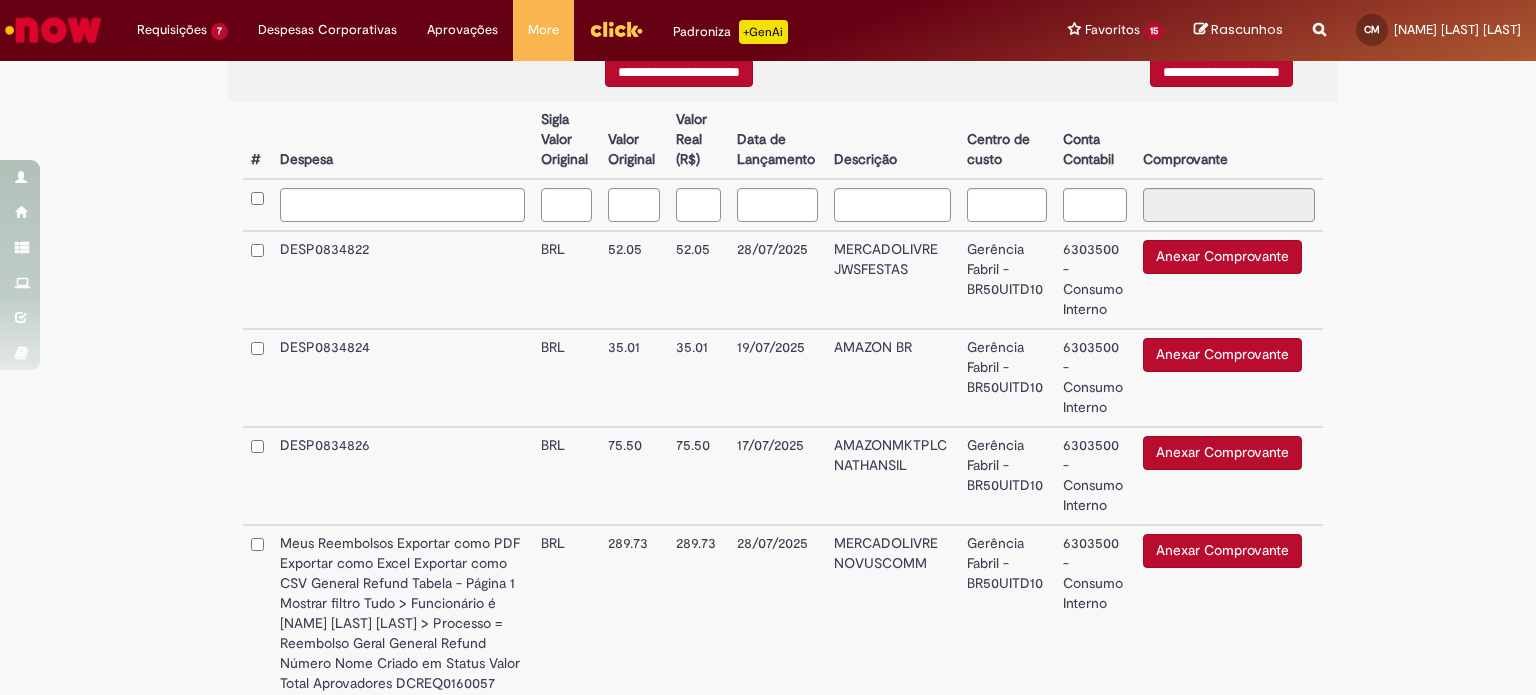 scroll, scrollTop: 625, scrollLeft: 0, axis: vertical 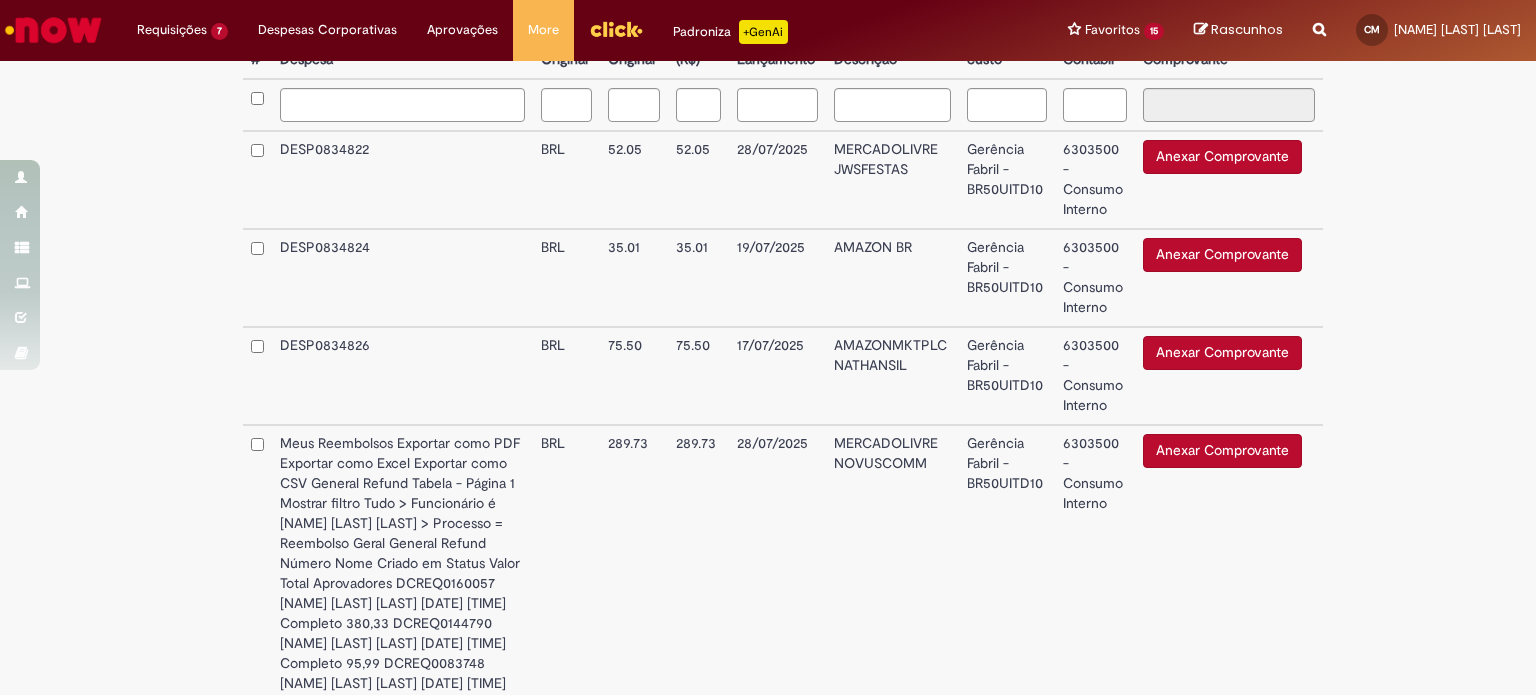 click on "**********" at bounding box center (768, 590) 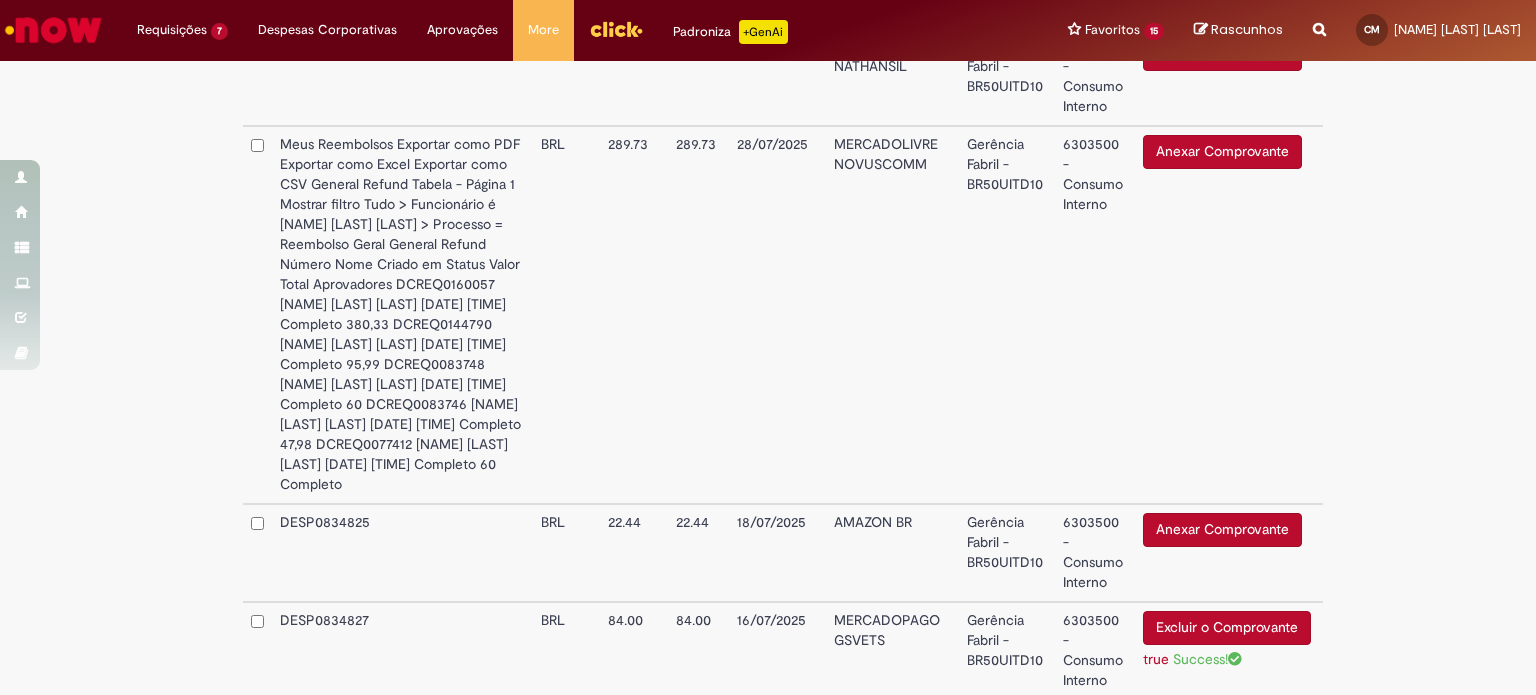scroll, scrollTop: 925, scrollLeft: 0, axis: vertical 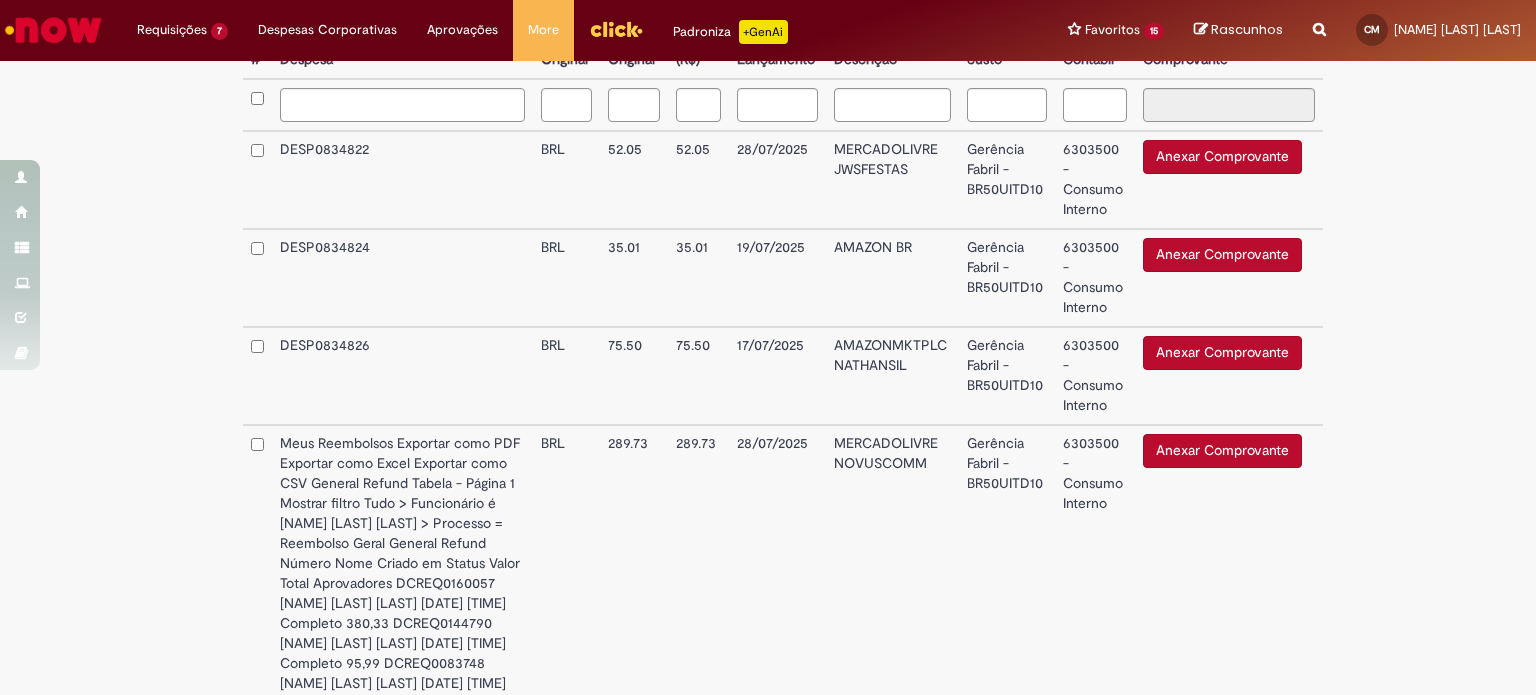 click on "Anexar Comprovante" at bounding box center (1222, 451) 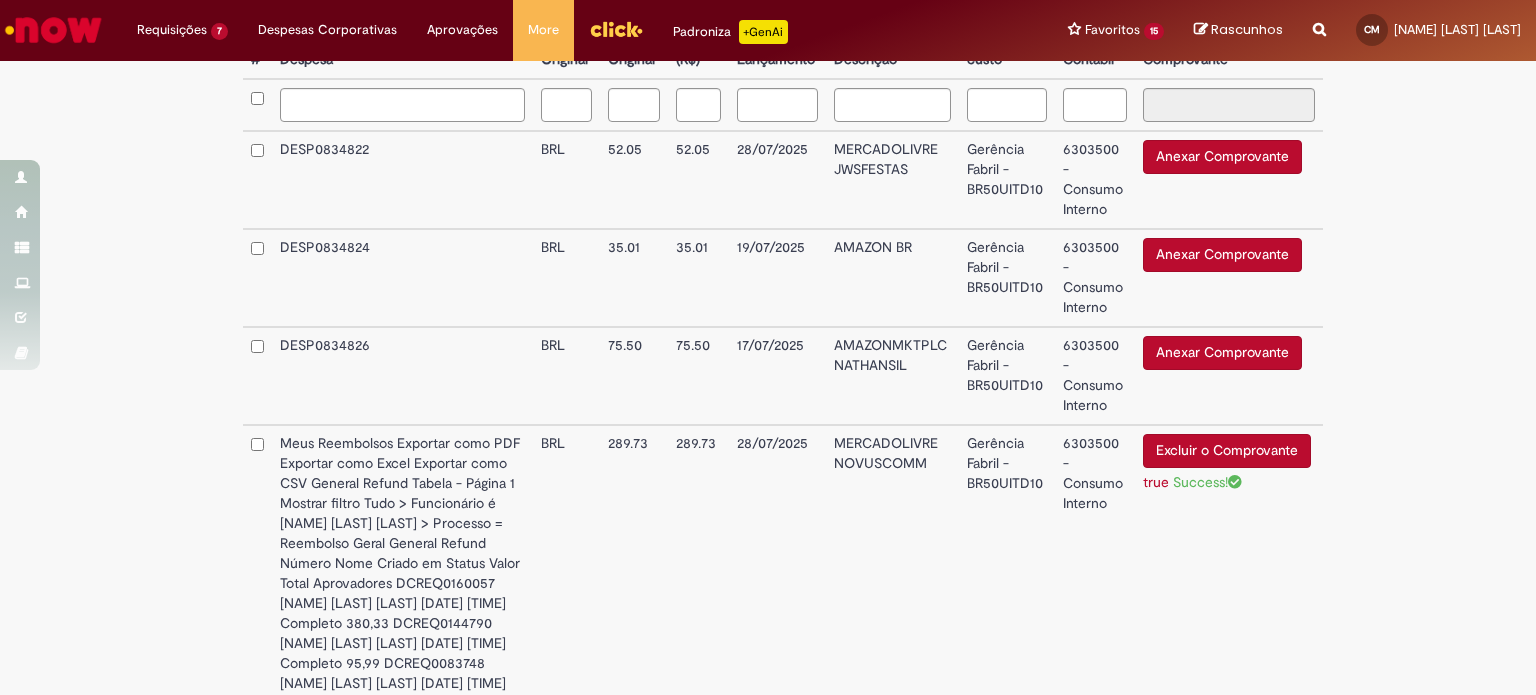 click on "Anexar Comprovante" at bounding box center [1222, 157] 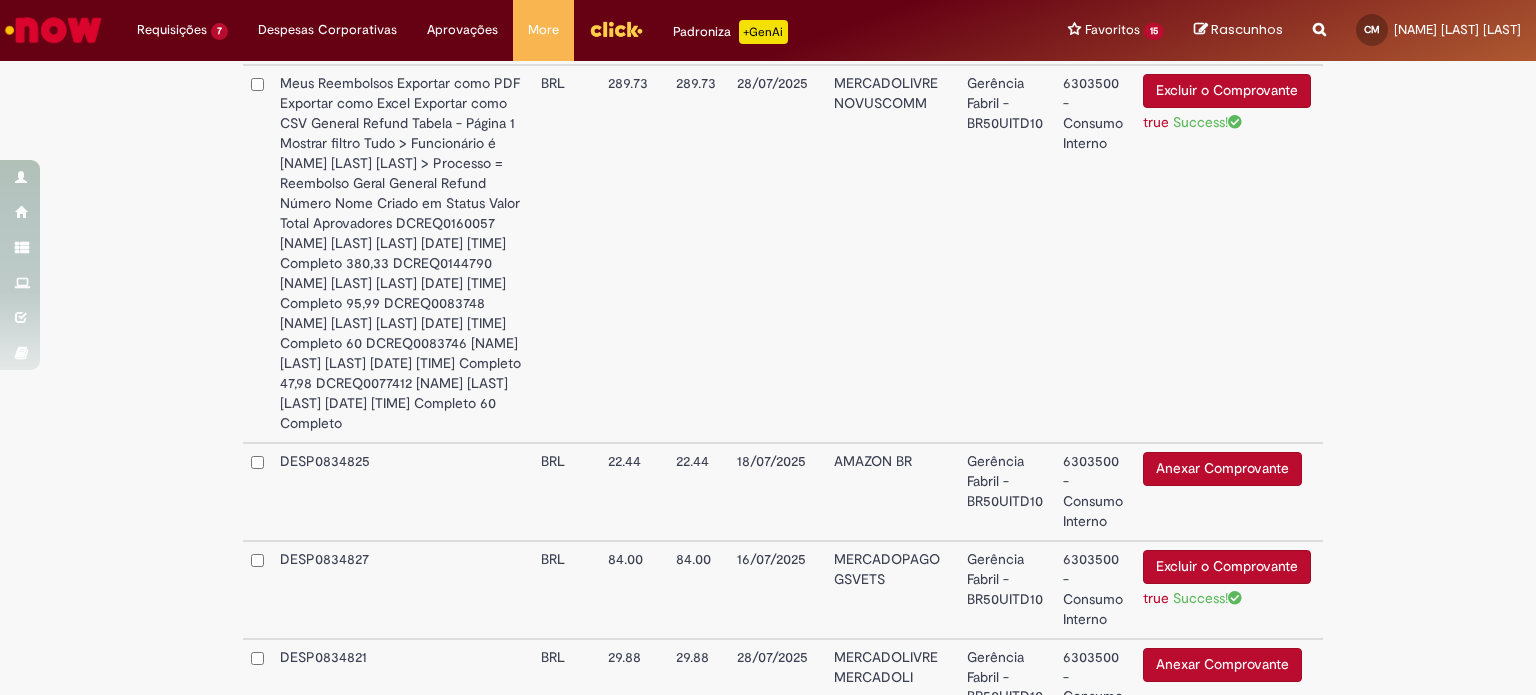 scroll, scrollTop: 951, scrollLeft: 0, axis: vertical 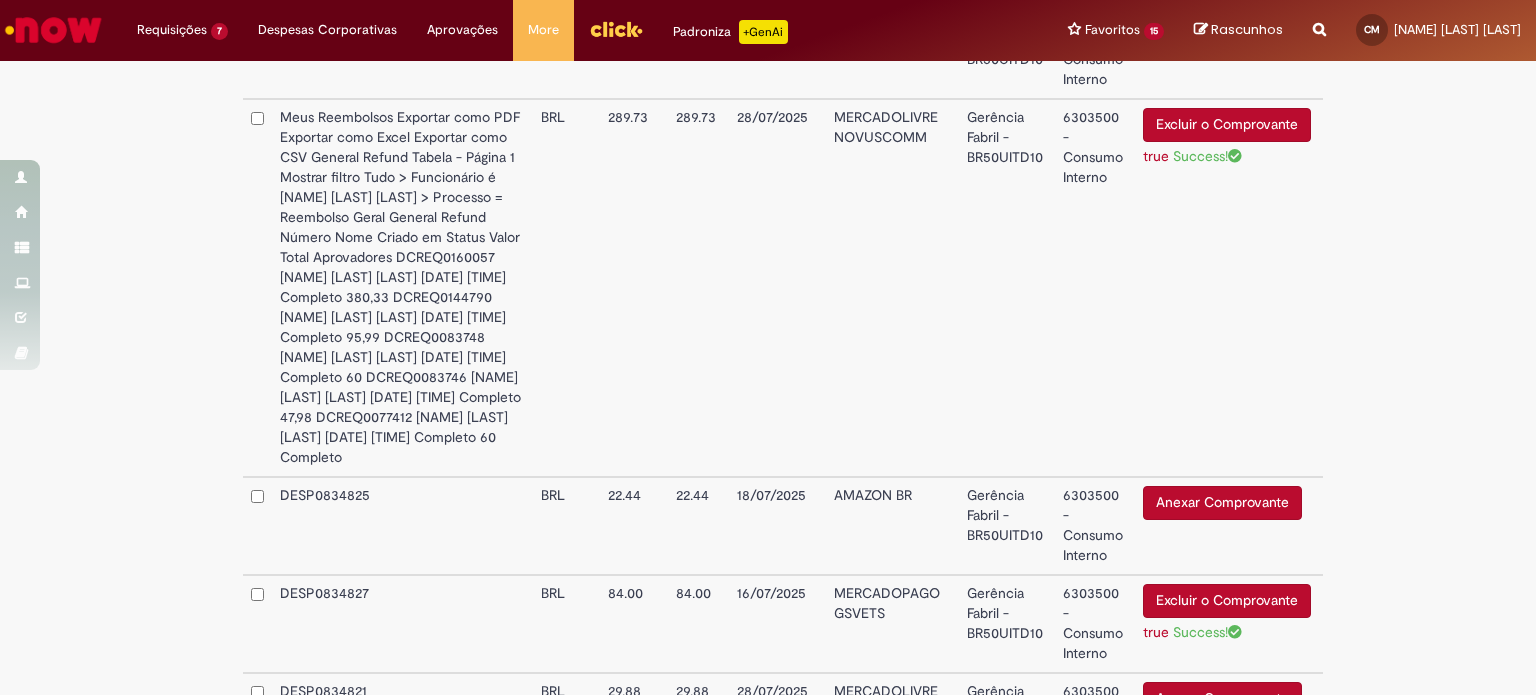 click on "Anexar Comprovante" at bounding box center [1222, 699] 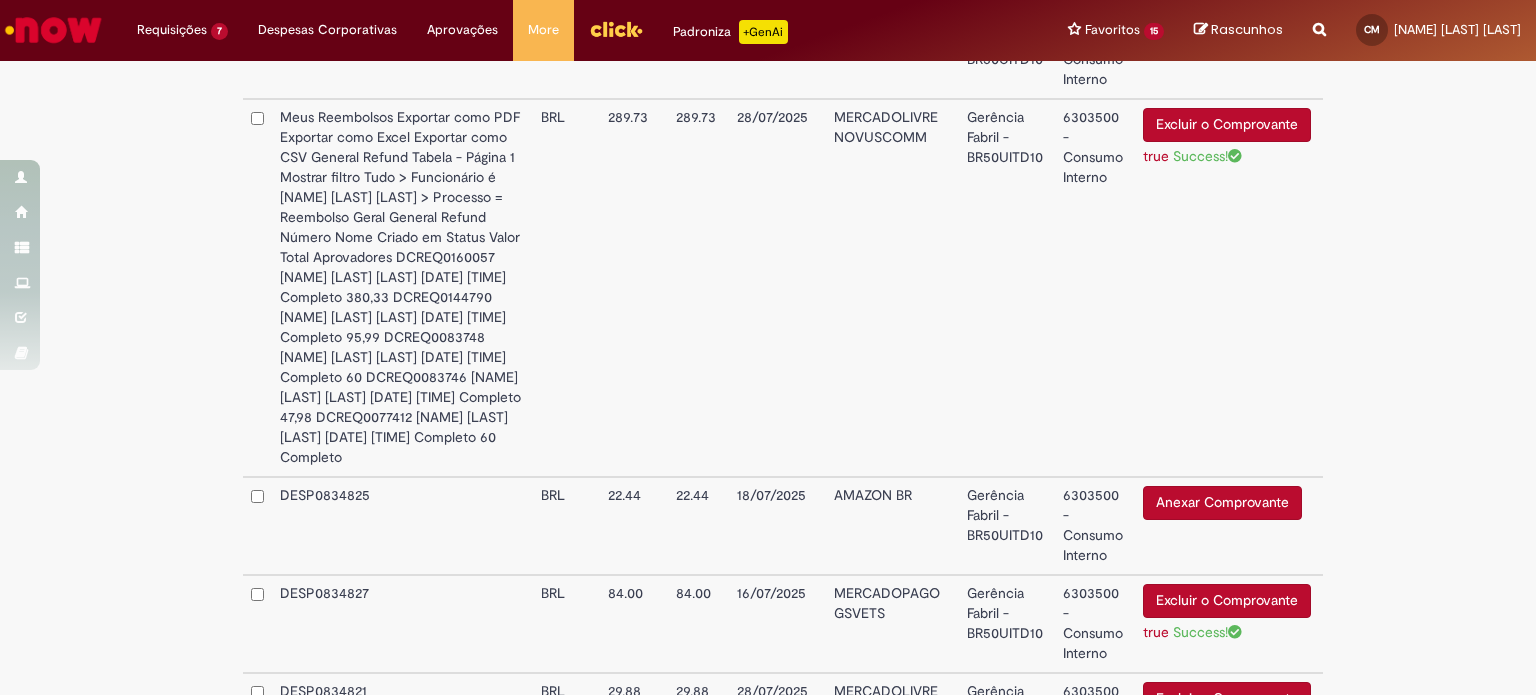 click on "**********" at bounding box center [768, 264] 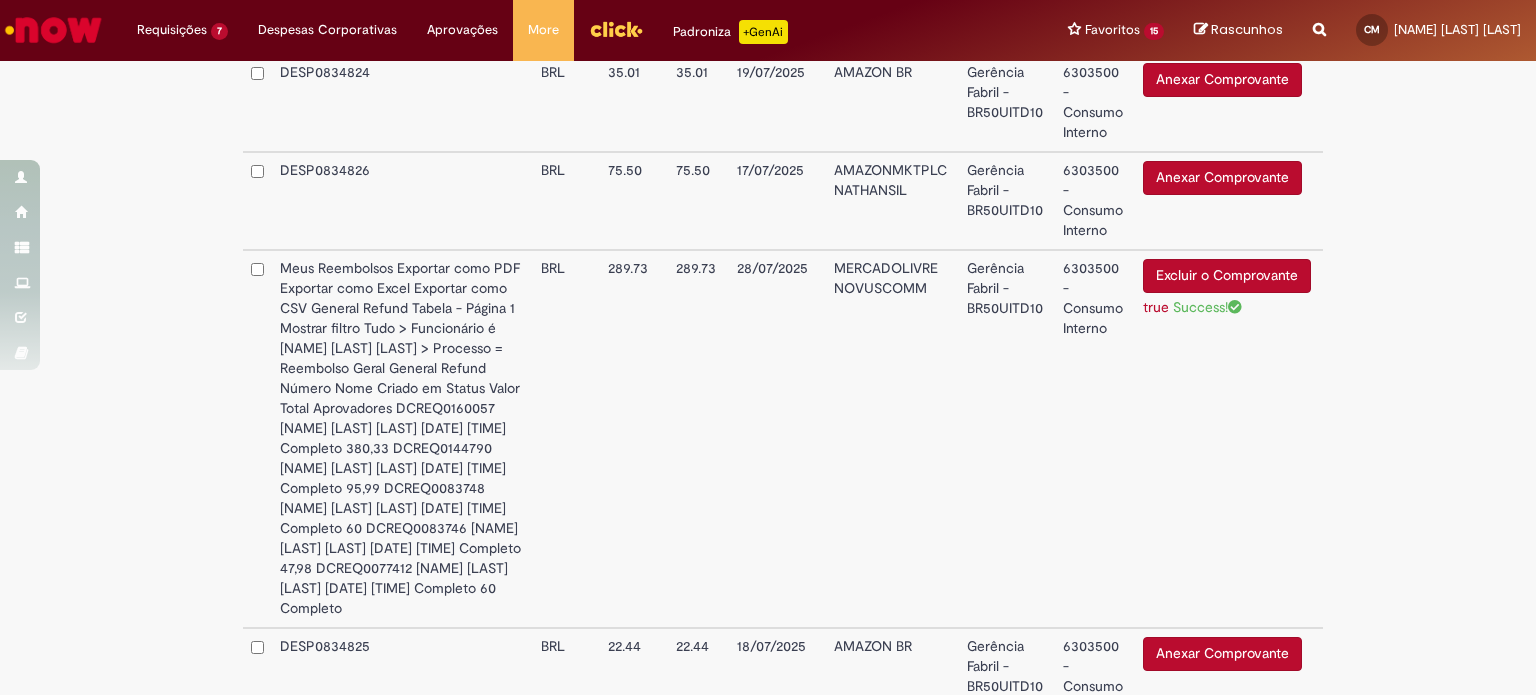 scroll, scrollTop: 551, scrollLeft: 0, axis: vertical 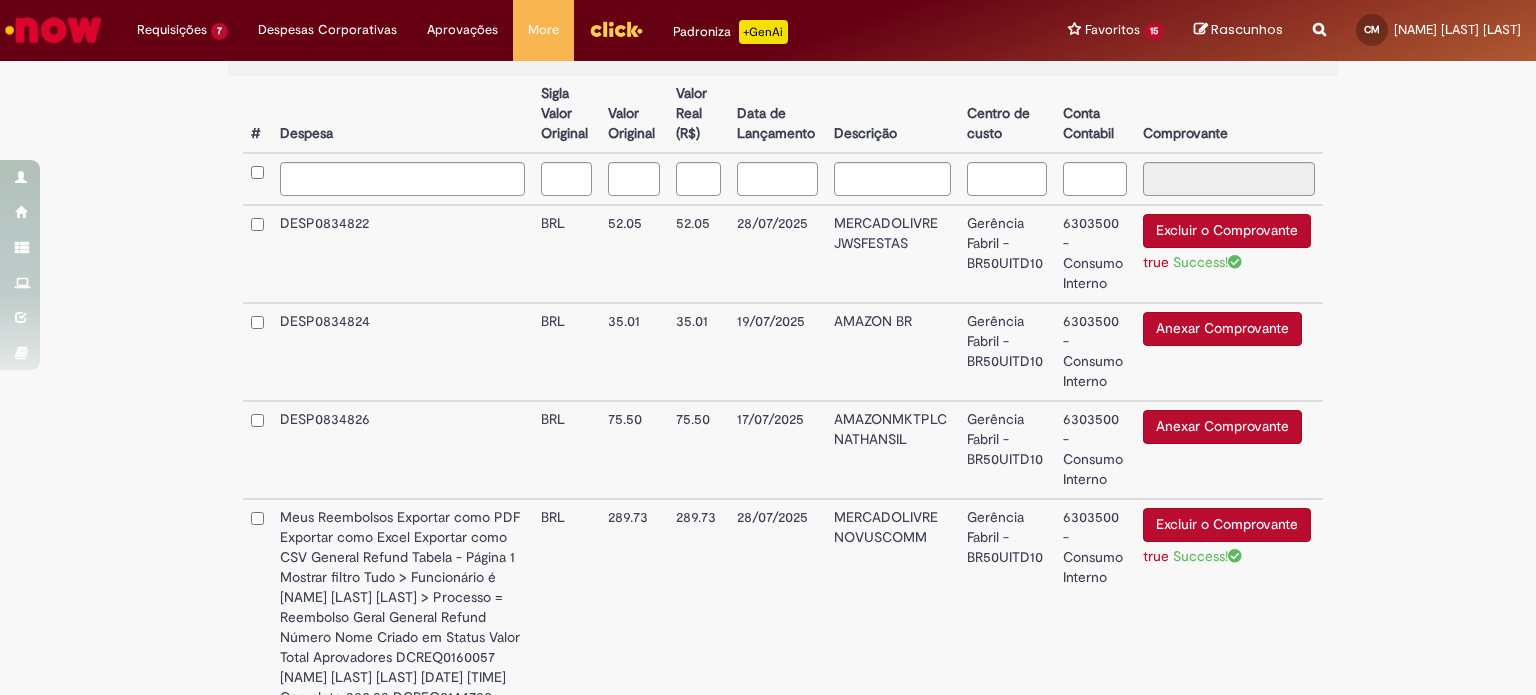 click on "6303500 - Consumo Interno" at bounding box center [1095, 254] 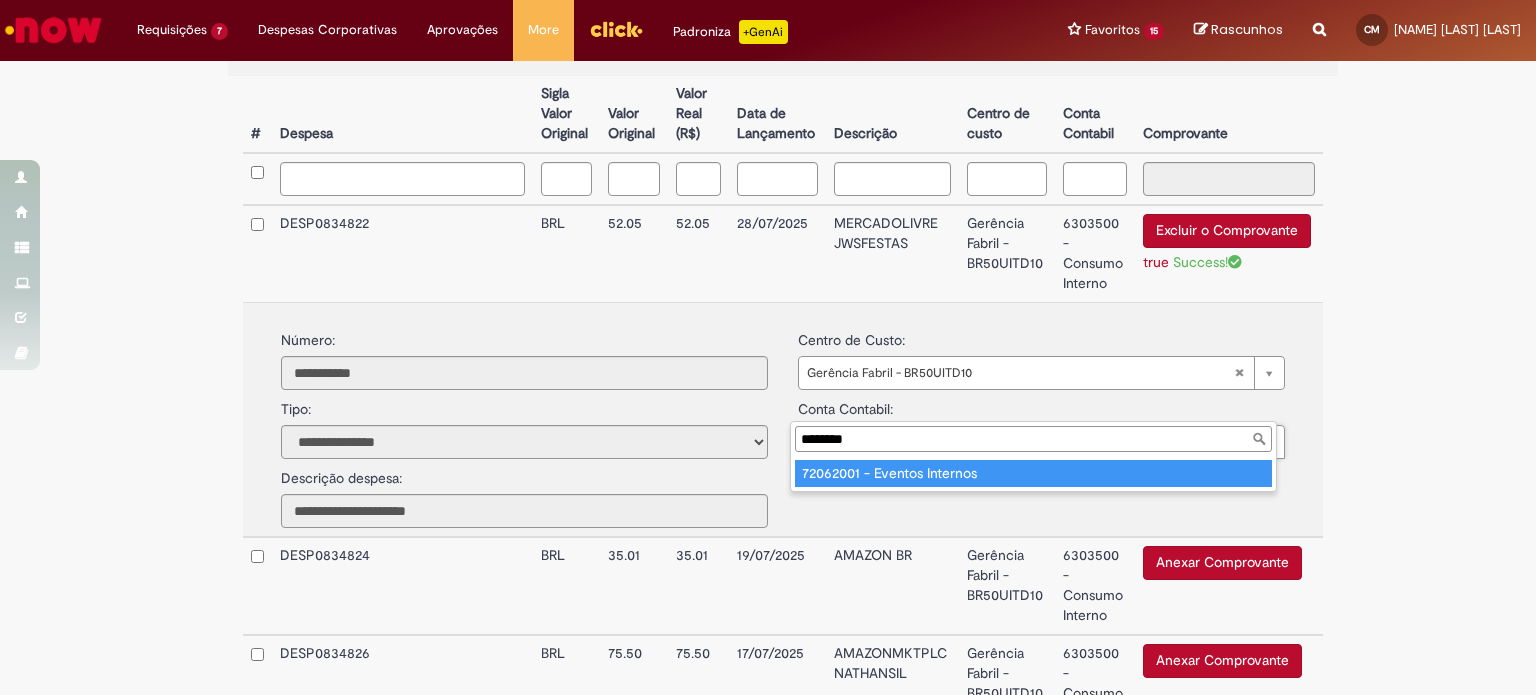 type on "********" 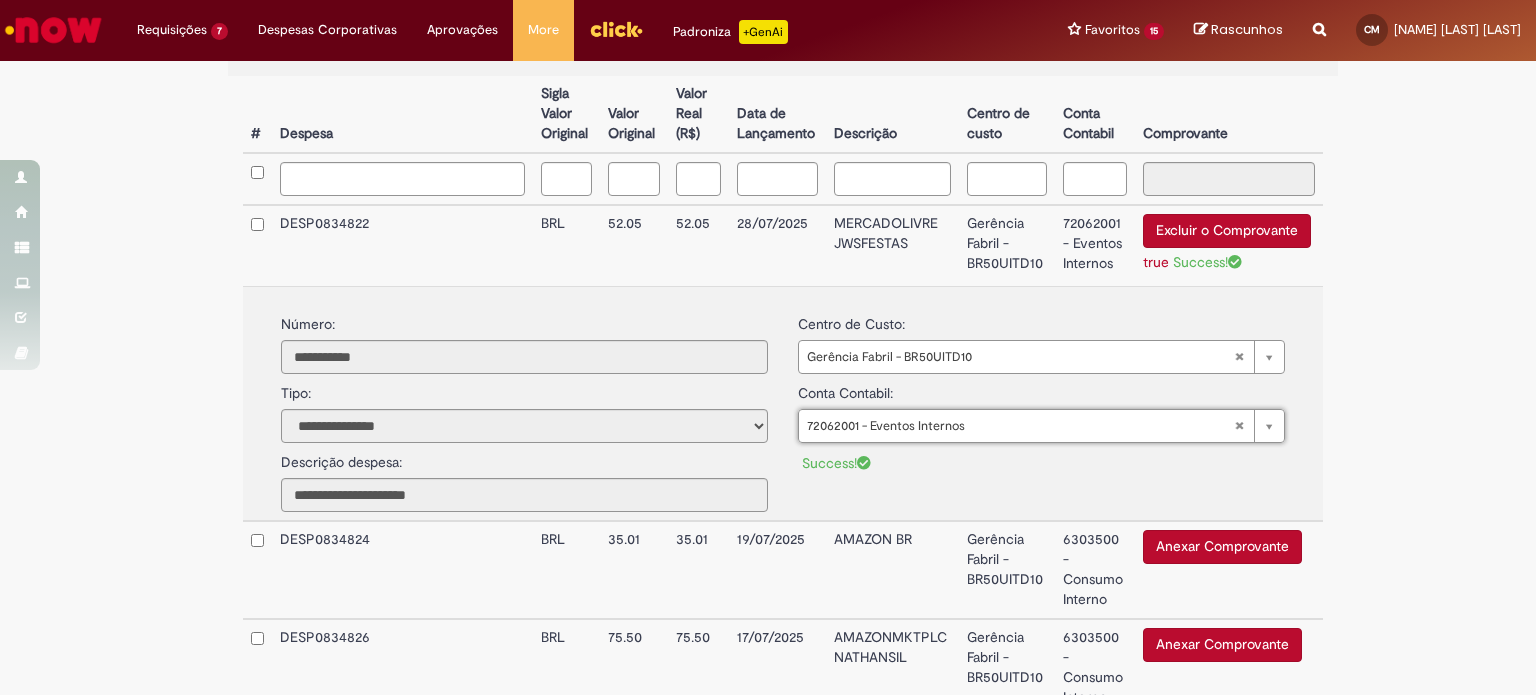 click on "**********" at bounding box center [768, 773] 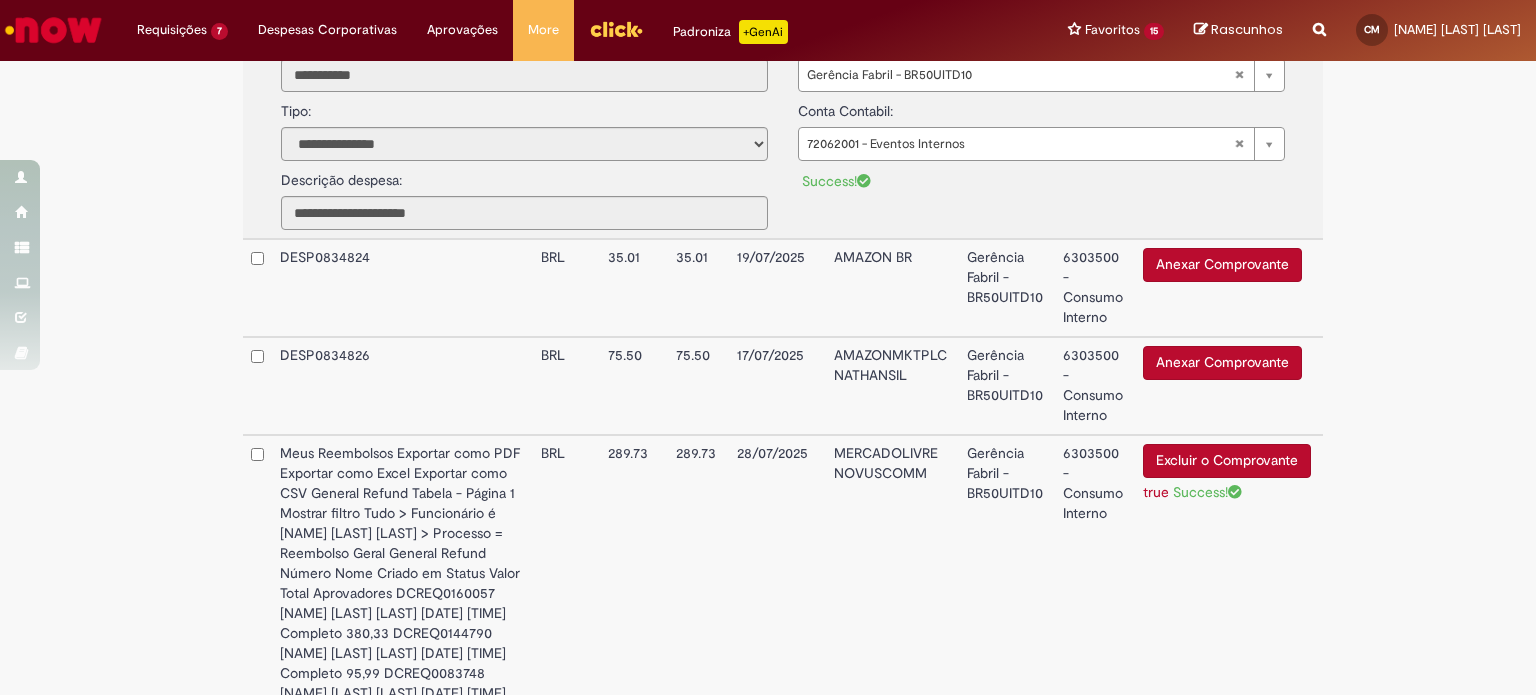 scroll, scrollTop: 851, scrollLeft: 0, axis: vertical 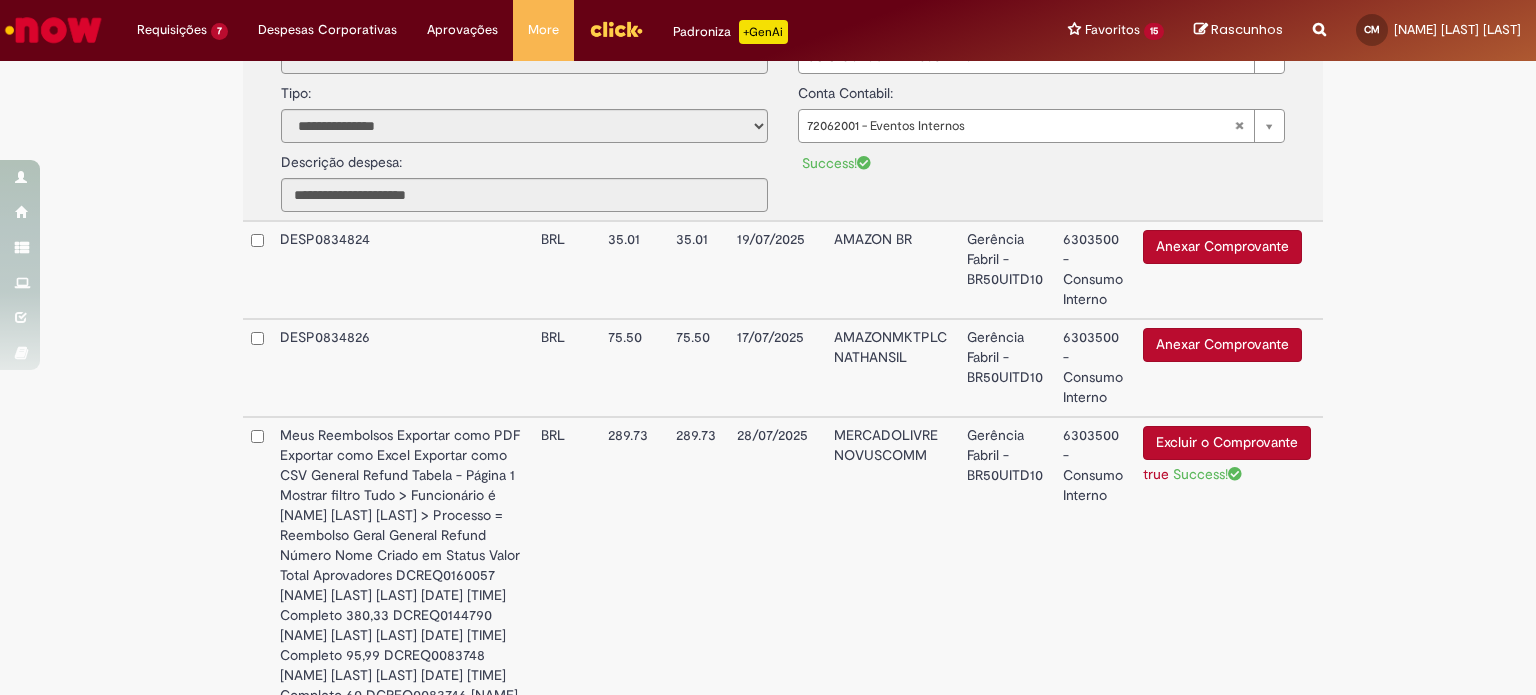 click on "6303500 - Consumo Interno" at bounding box center [1095, 606] 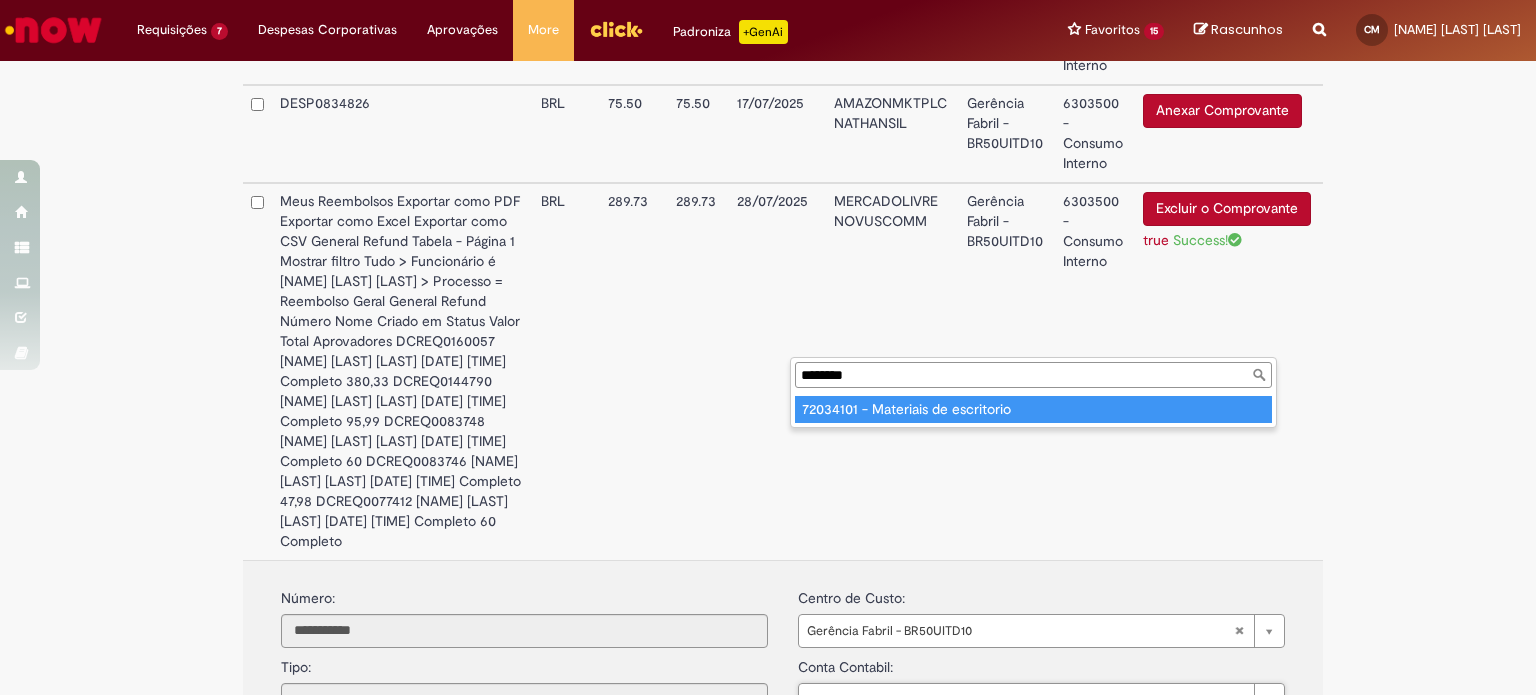 type on "********" 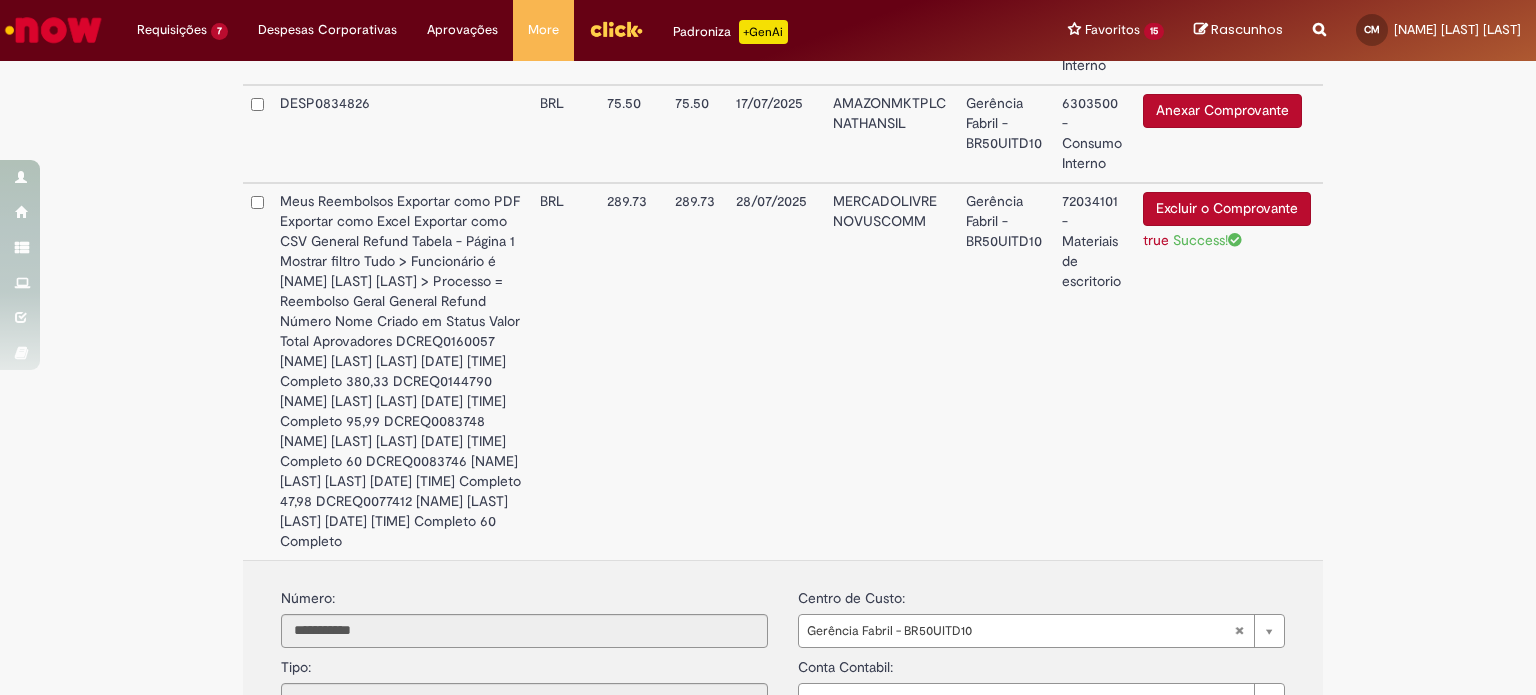 click on "6303500 - Consumo Interno" at bounding box center [1095, 844] 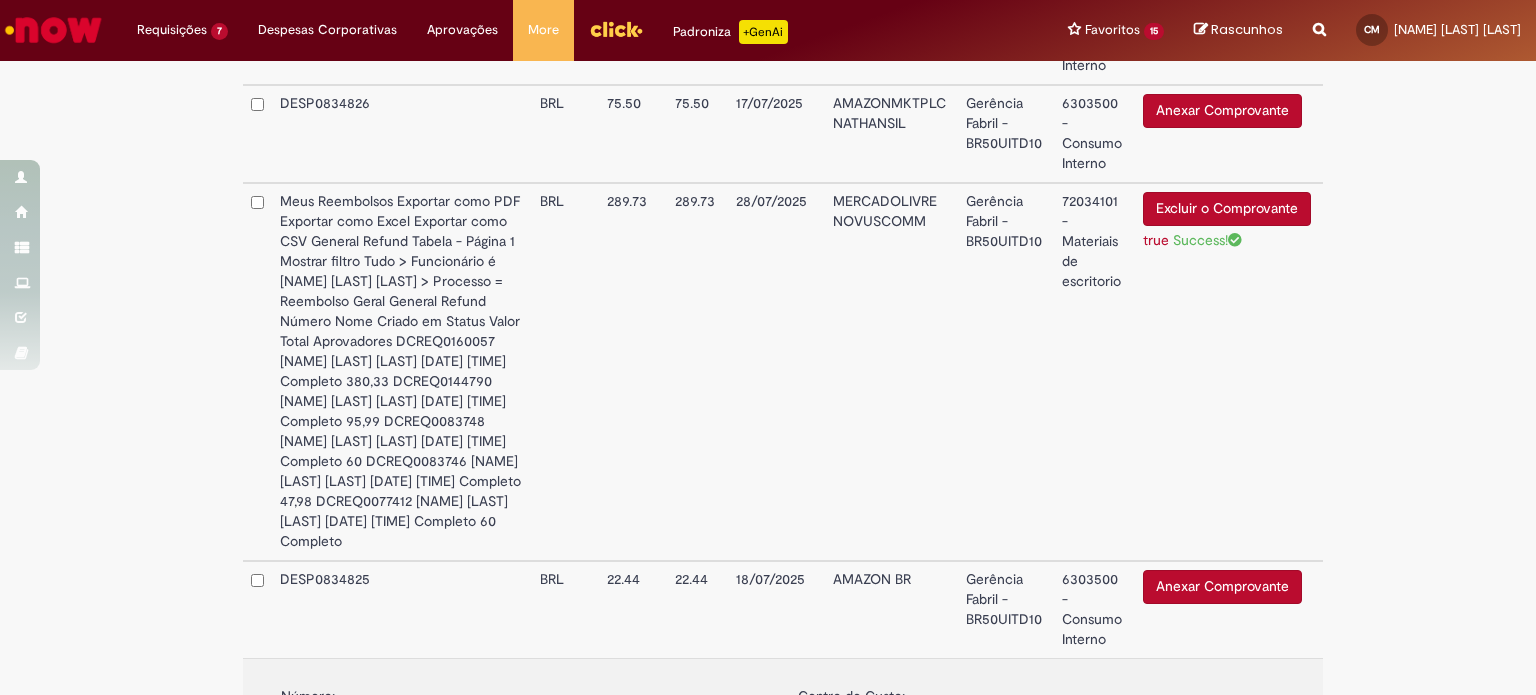 click on "6303500 - Consumo Interno" at bounding box center (1095, 942) 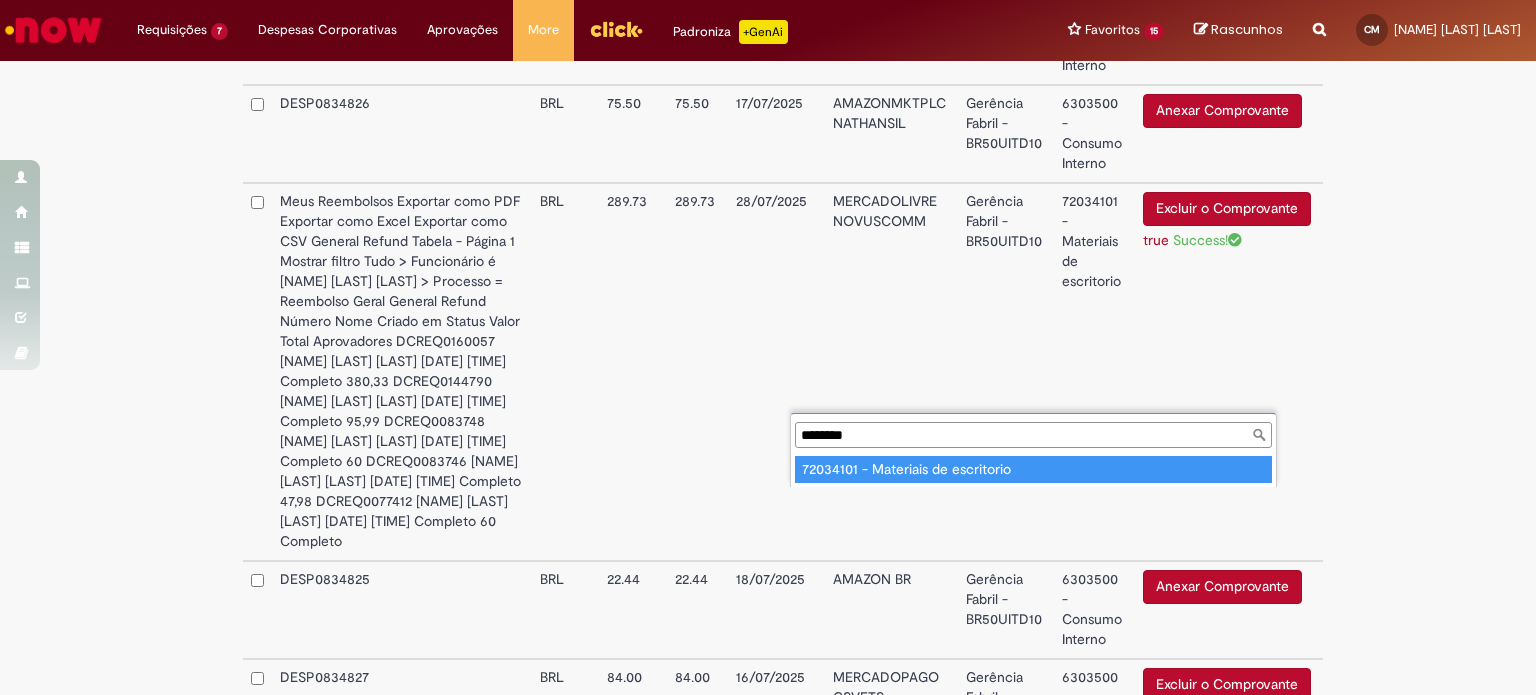 type on "********" 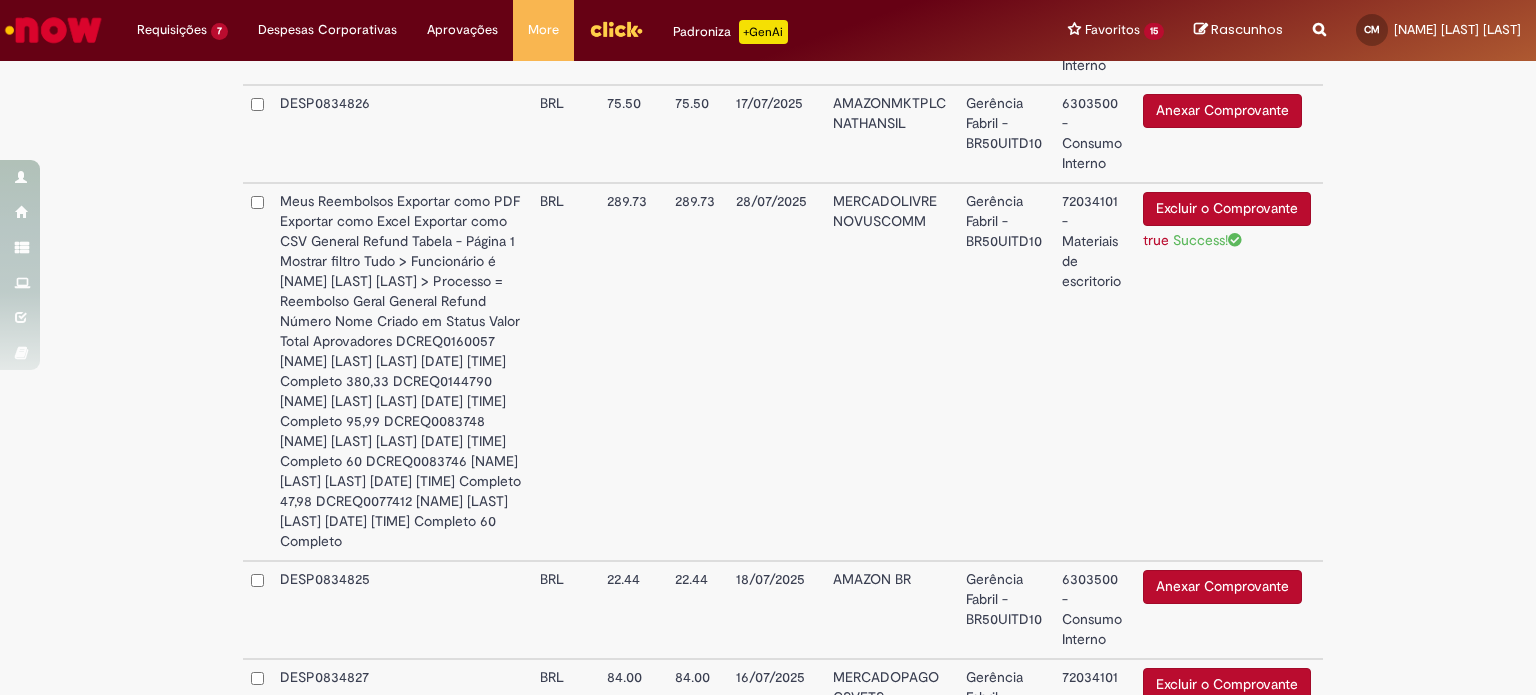 click on "6303500 - Consumo Interno" at bounding box center (1095, 1059) 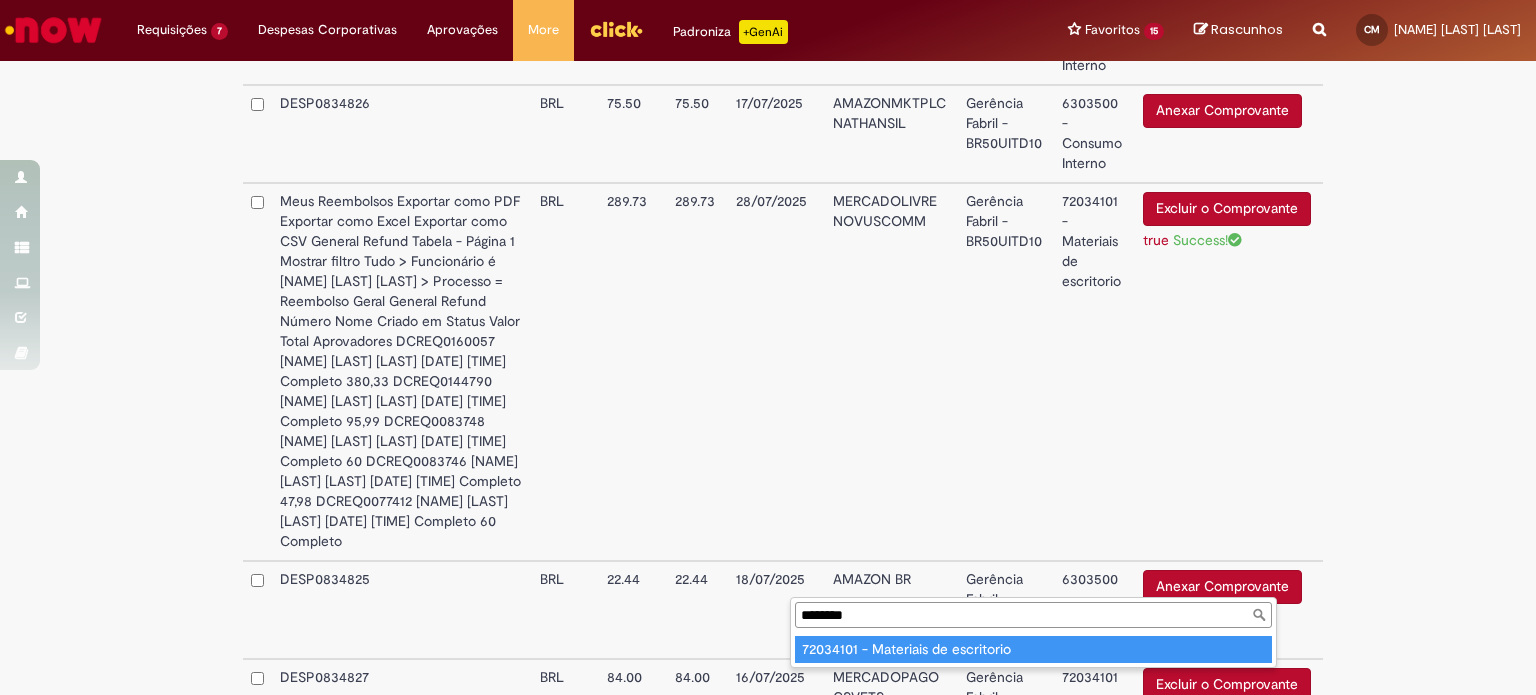 type on "********" 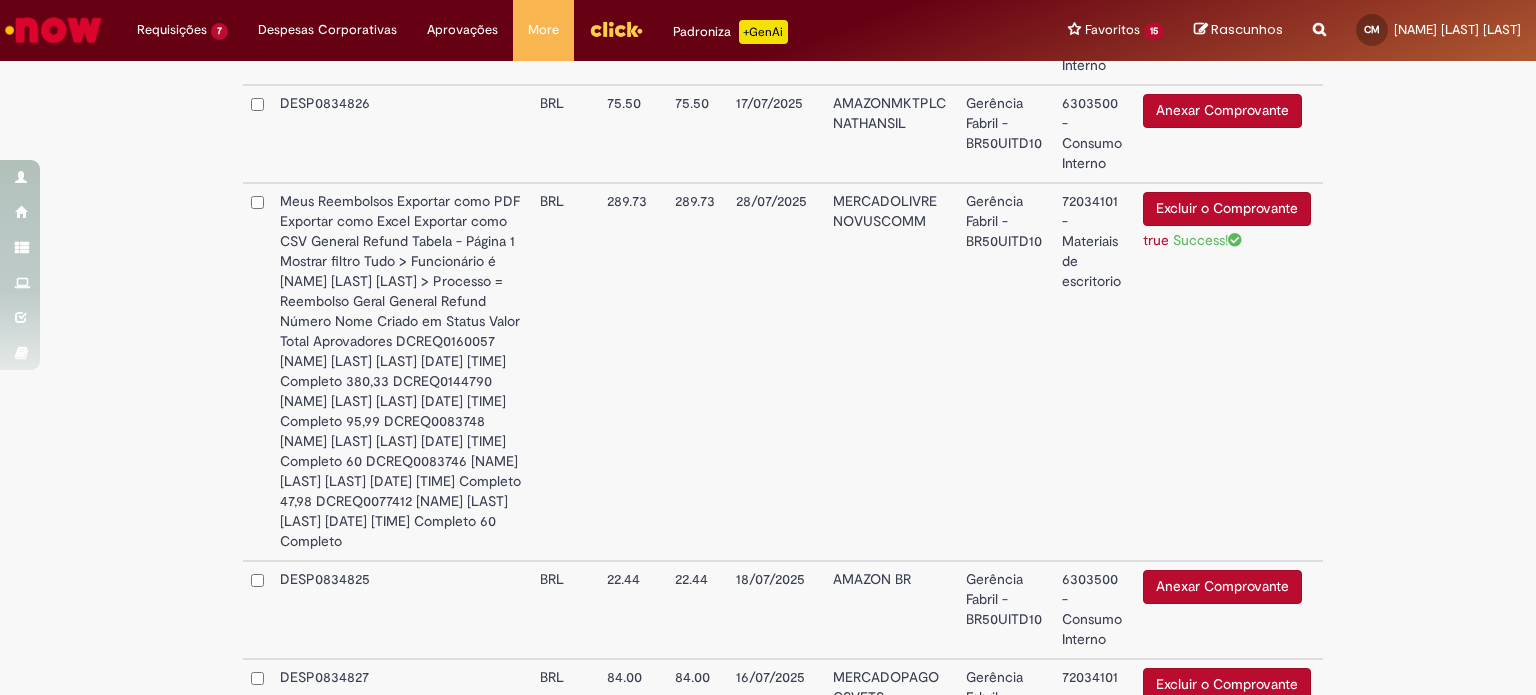click on "**********" at bounding box center (768, 493) 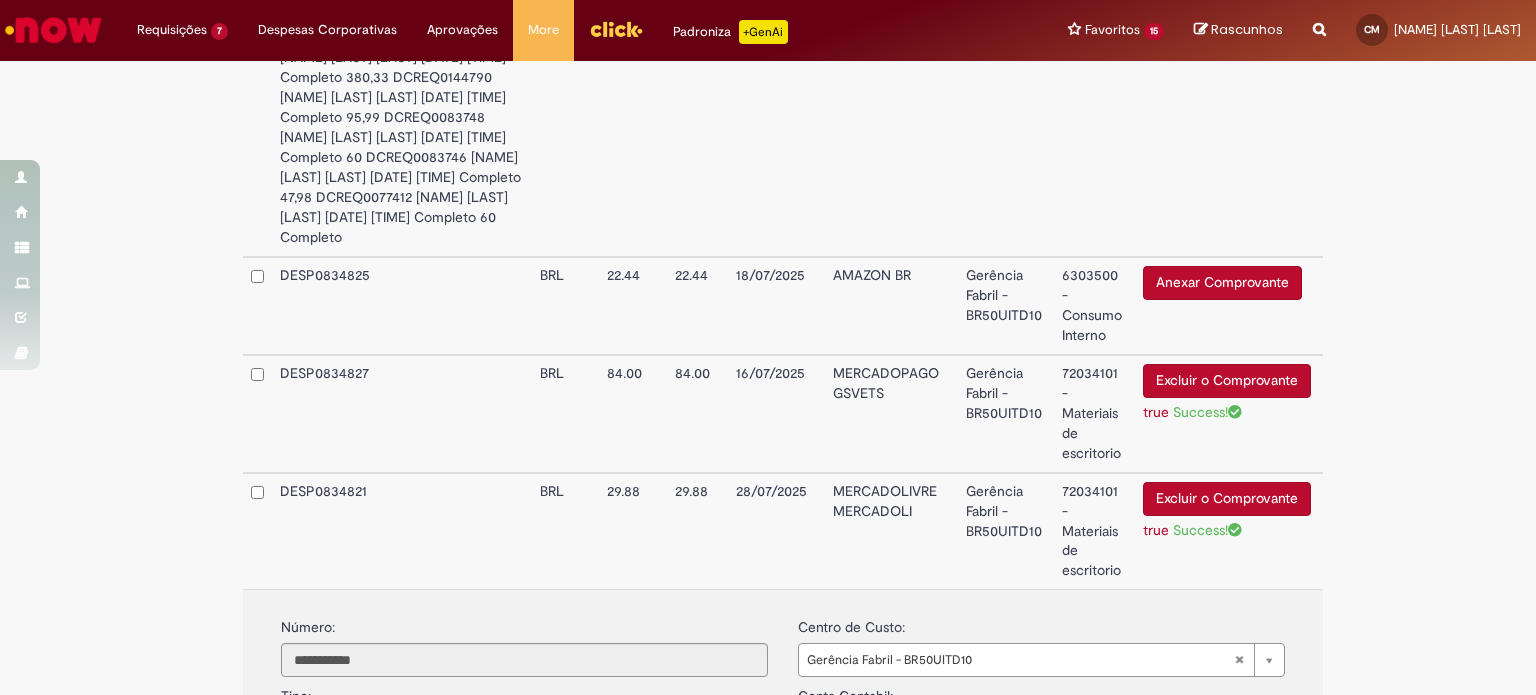 scroll, scrollTop: 1251, scrollLeft: 0, axis: vertical 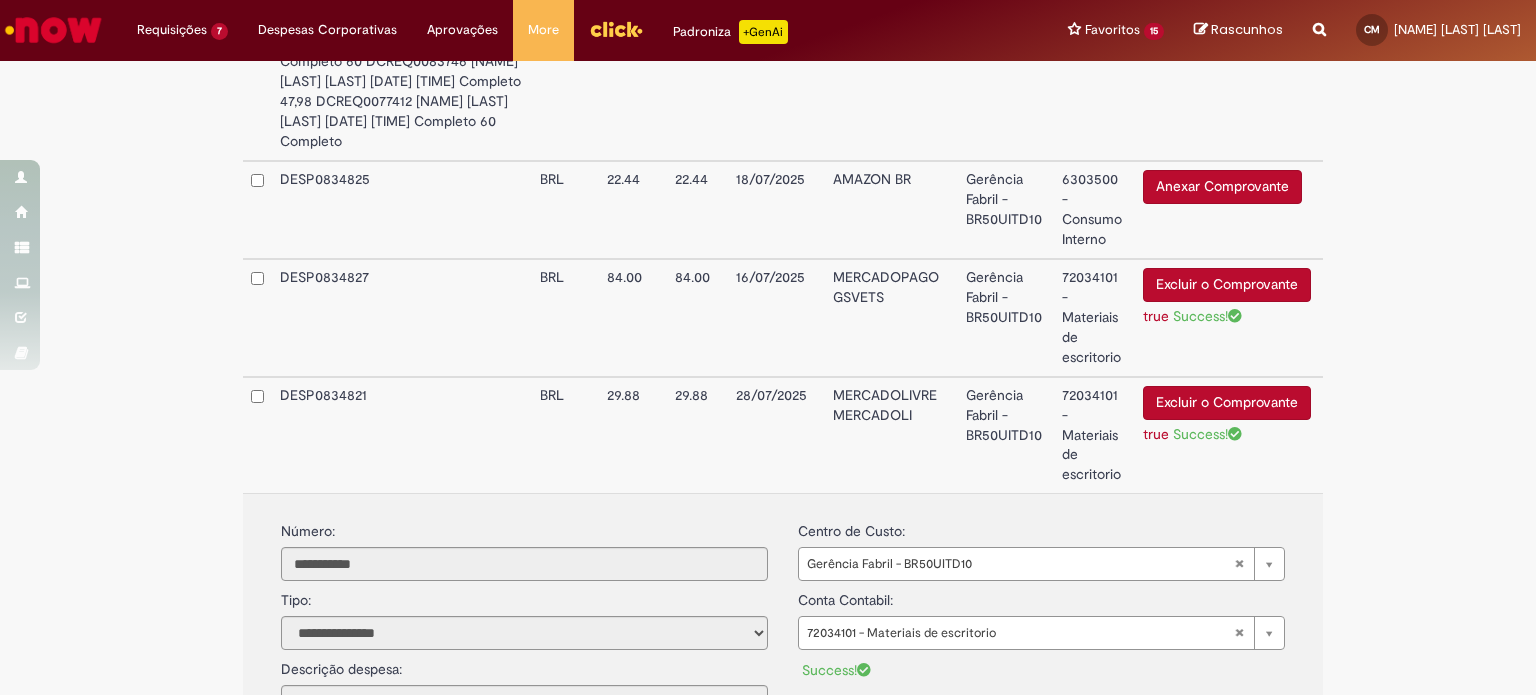 click on "6303500 - Consumo Interno" at bounding box center [1095, 777] 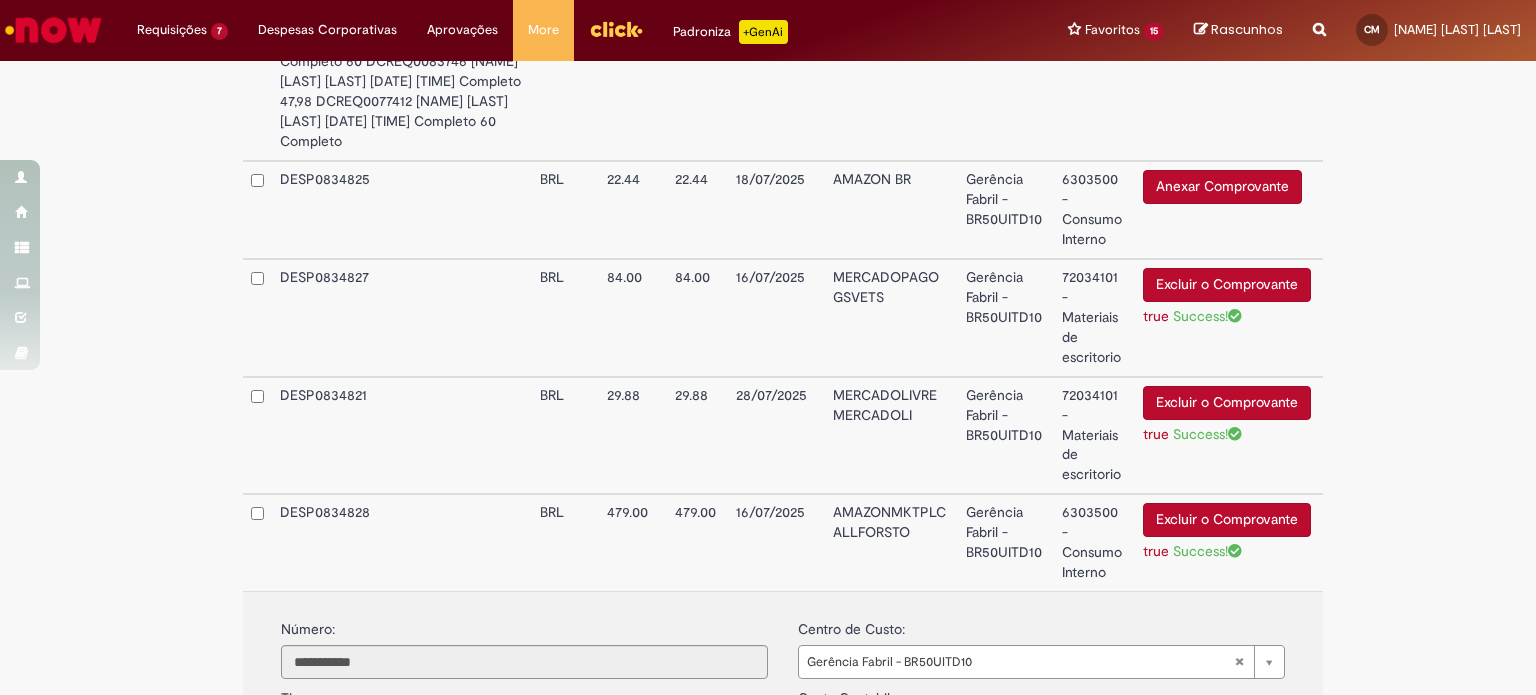 click on "**********" at bounding box center (1041, 713) 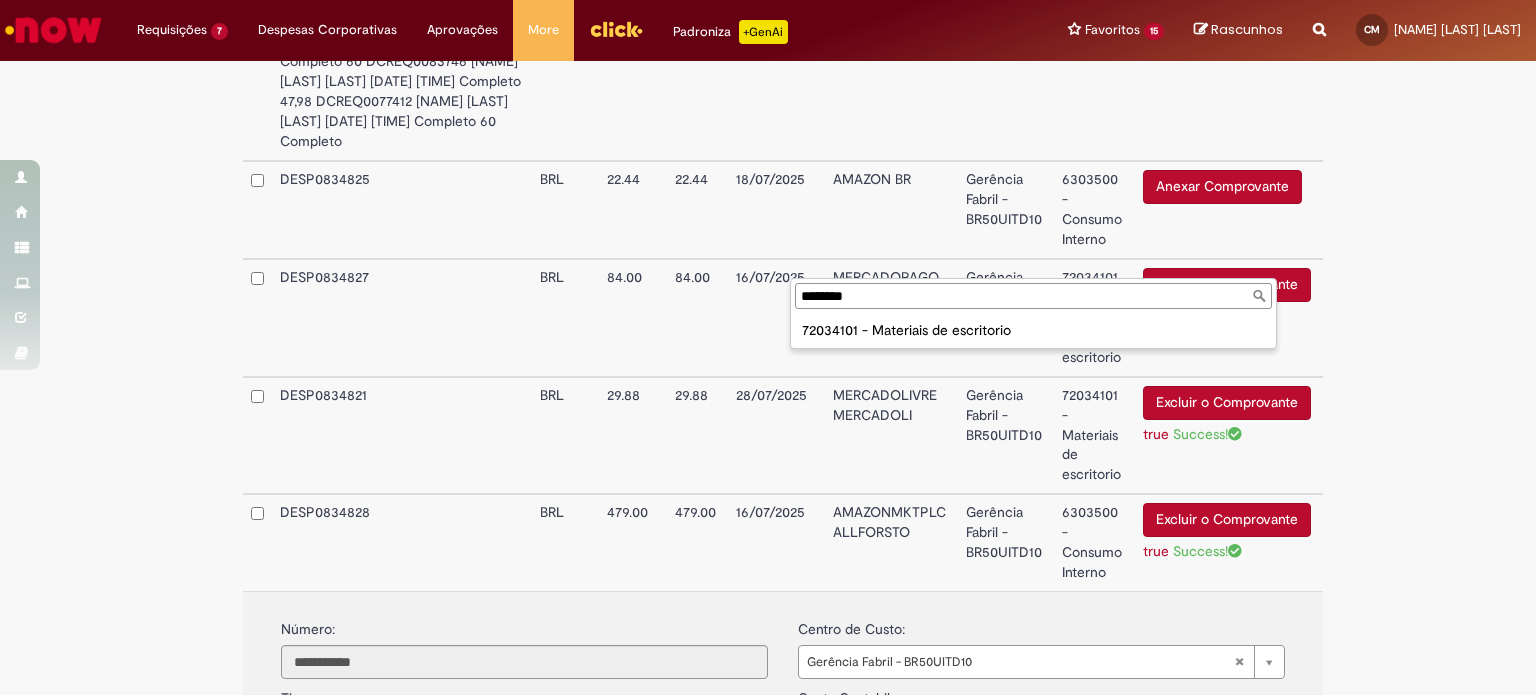 type on "********" 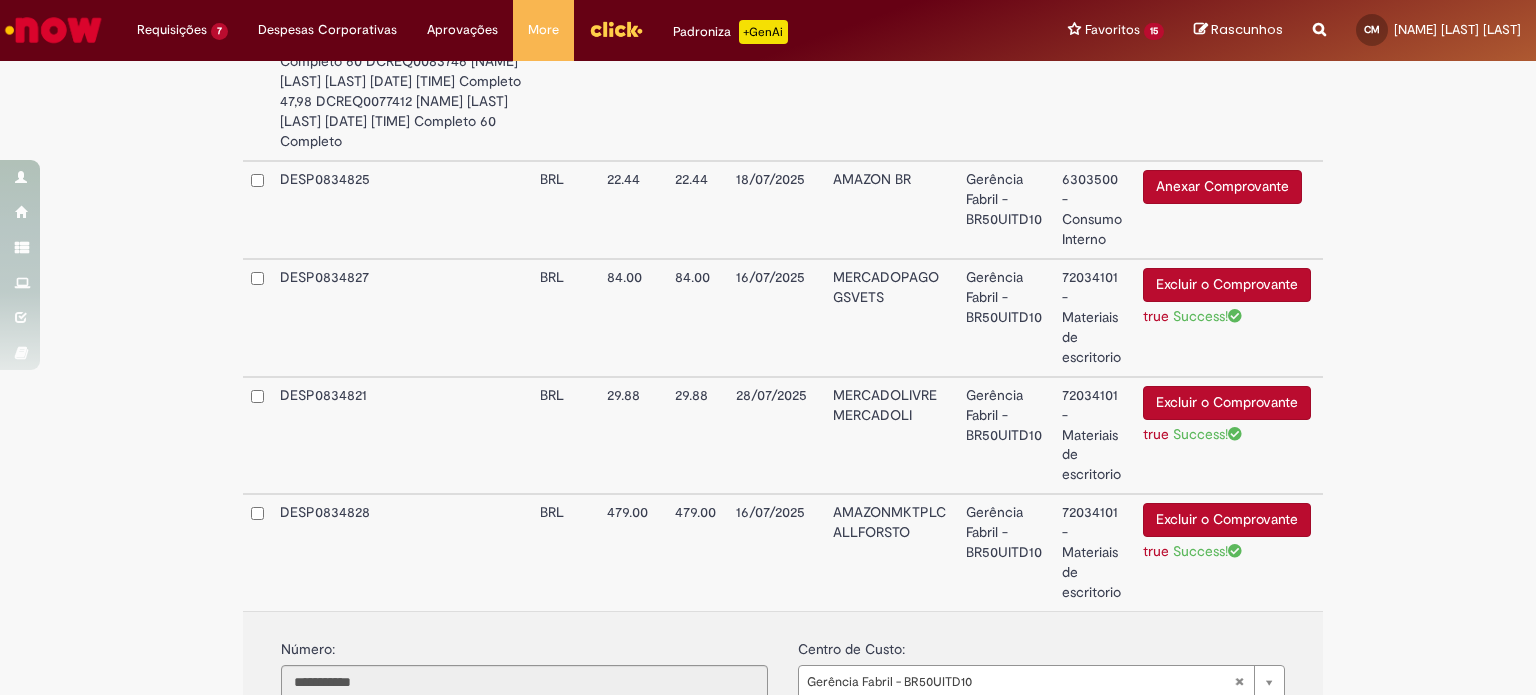 click on "6303500 - Consumo Interno" at bounding box center (1095, 895) 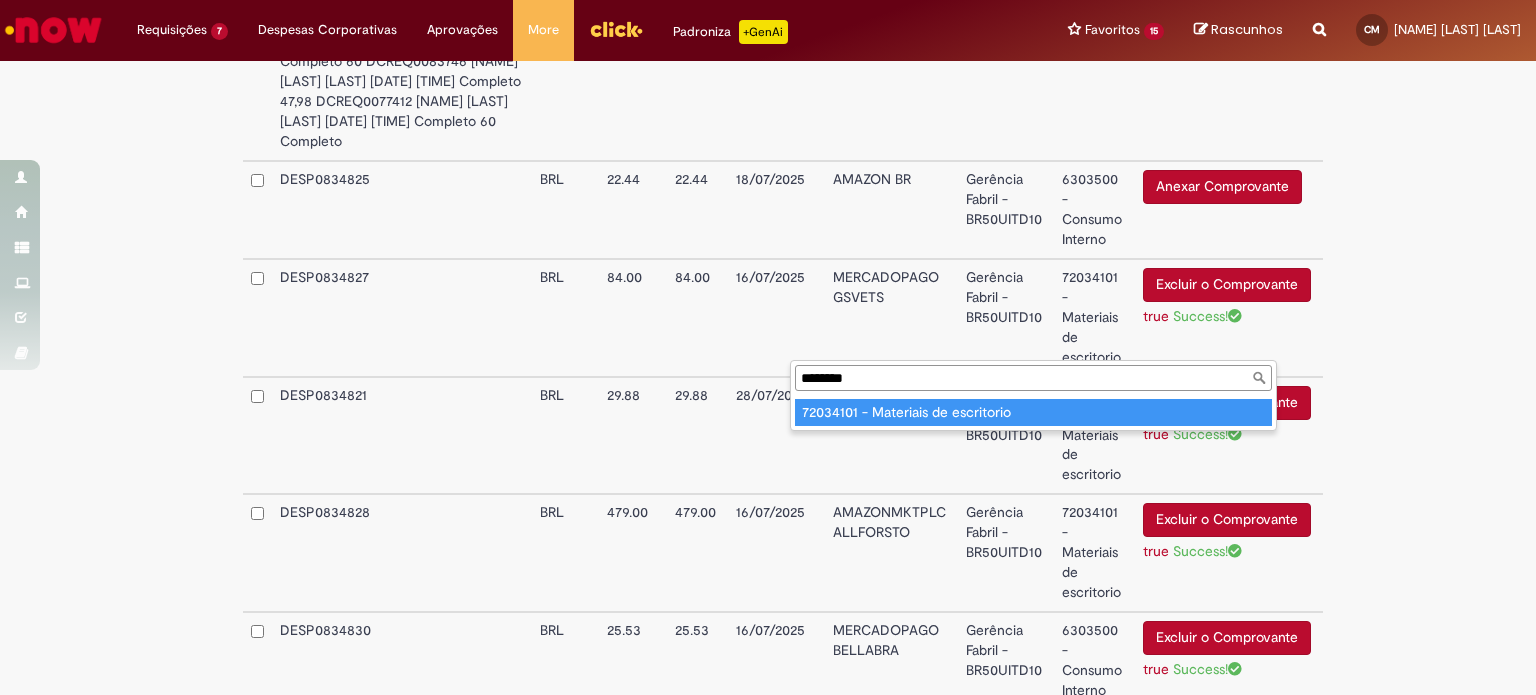 type on "********" 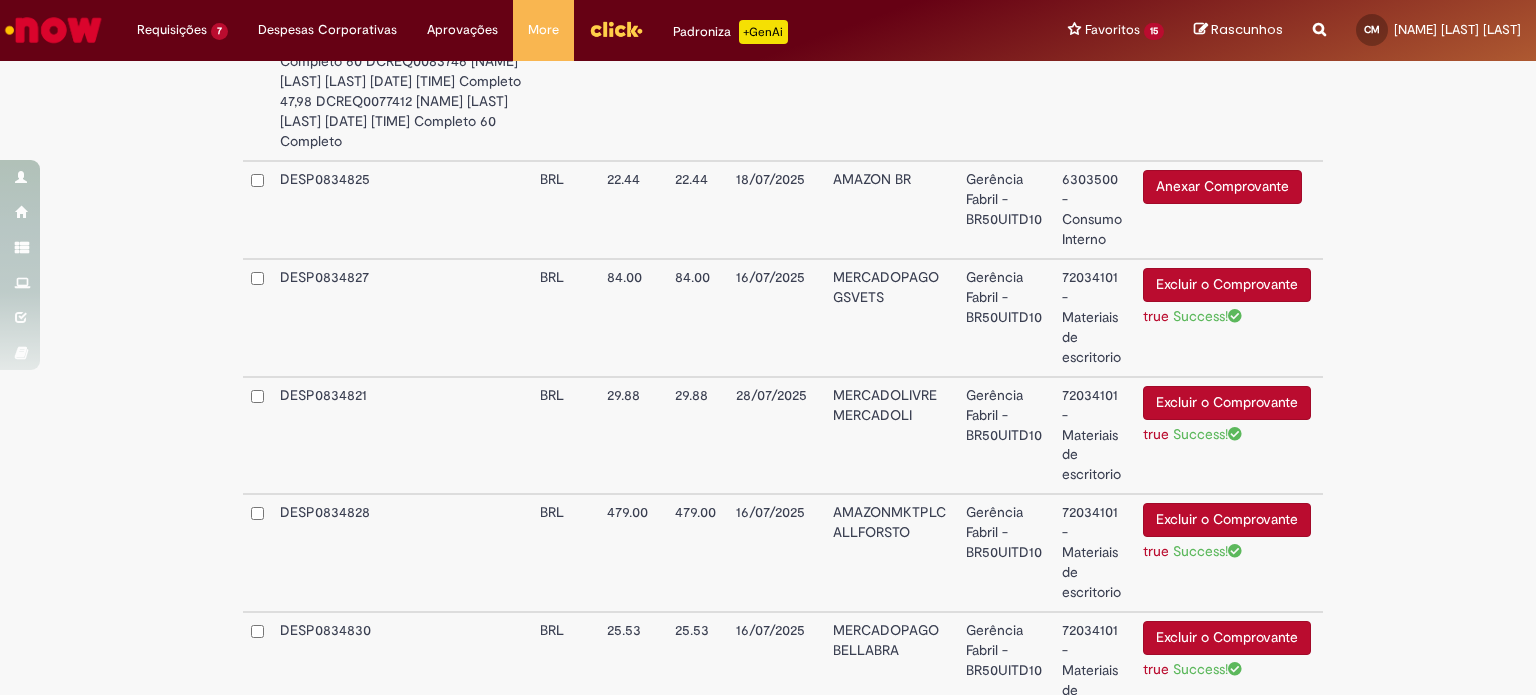 click on "6303500 - Consumo Interno" at bounding box center (1095, 1013) 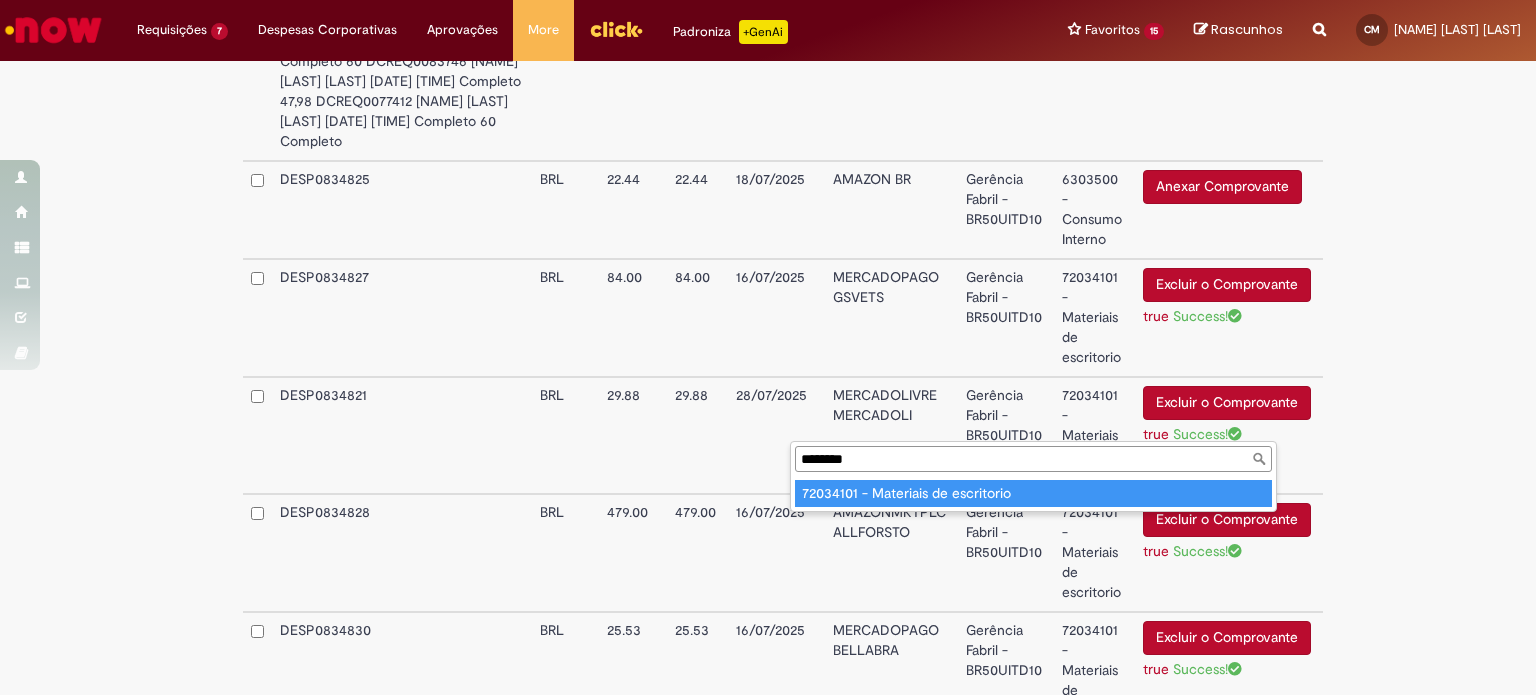 type on "********" 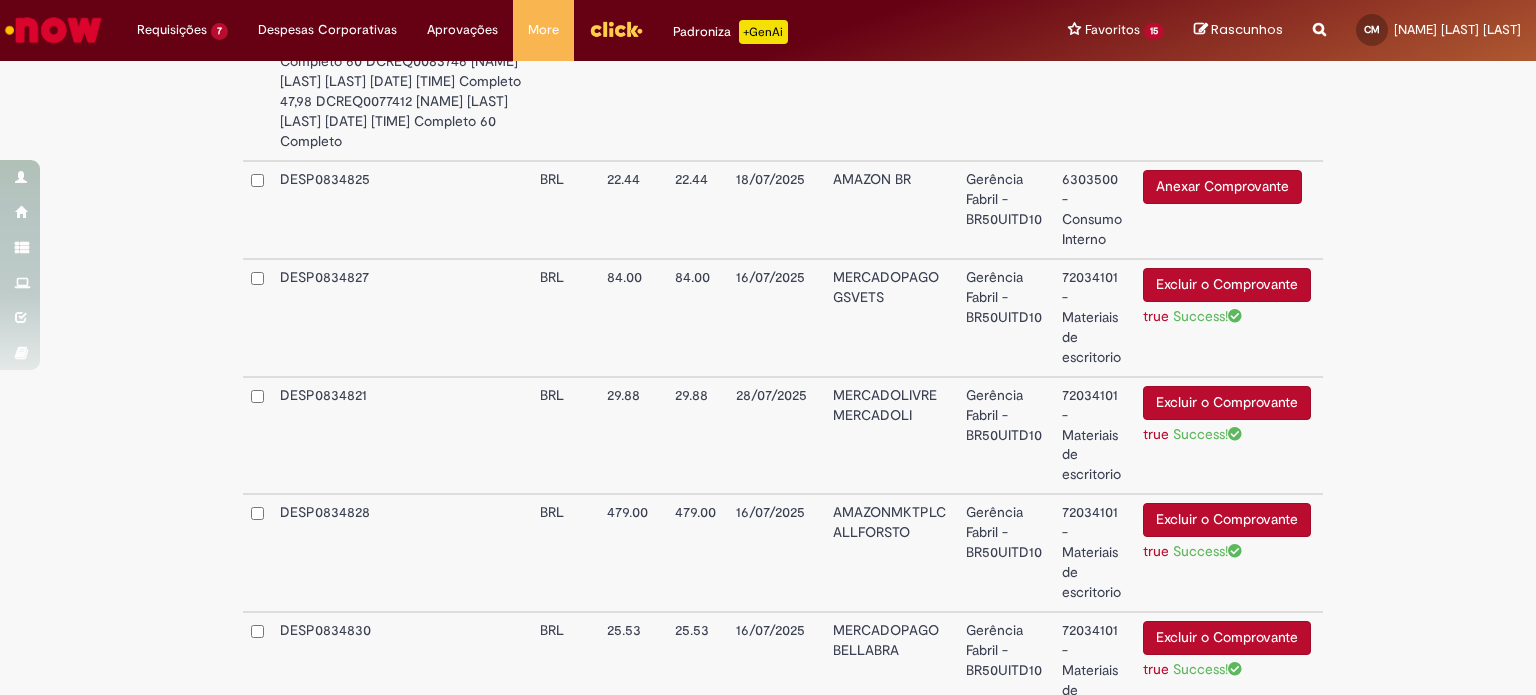 click on "6303500 - Consumo Interno" at bounding box center (1095, 1131) 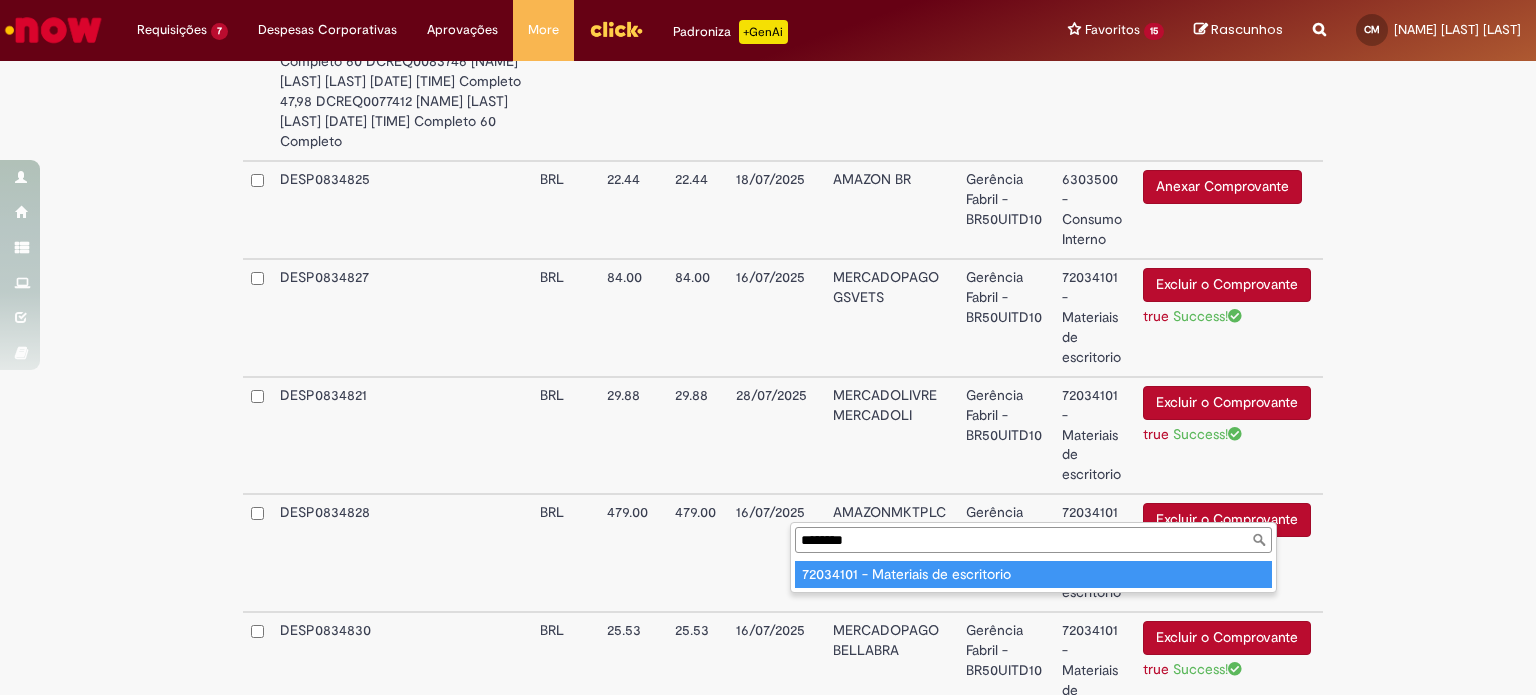 type on "********" 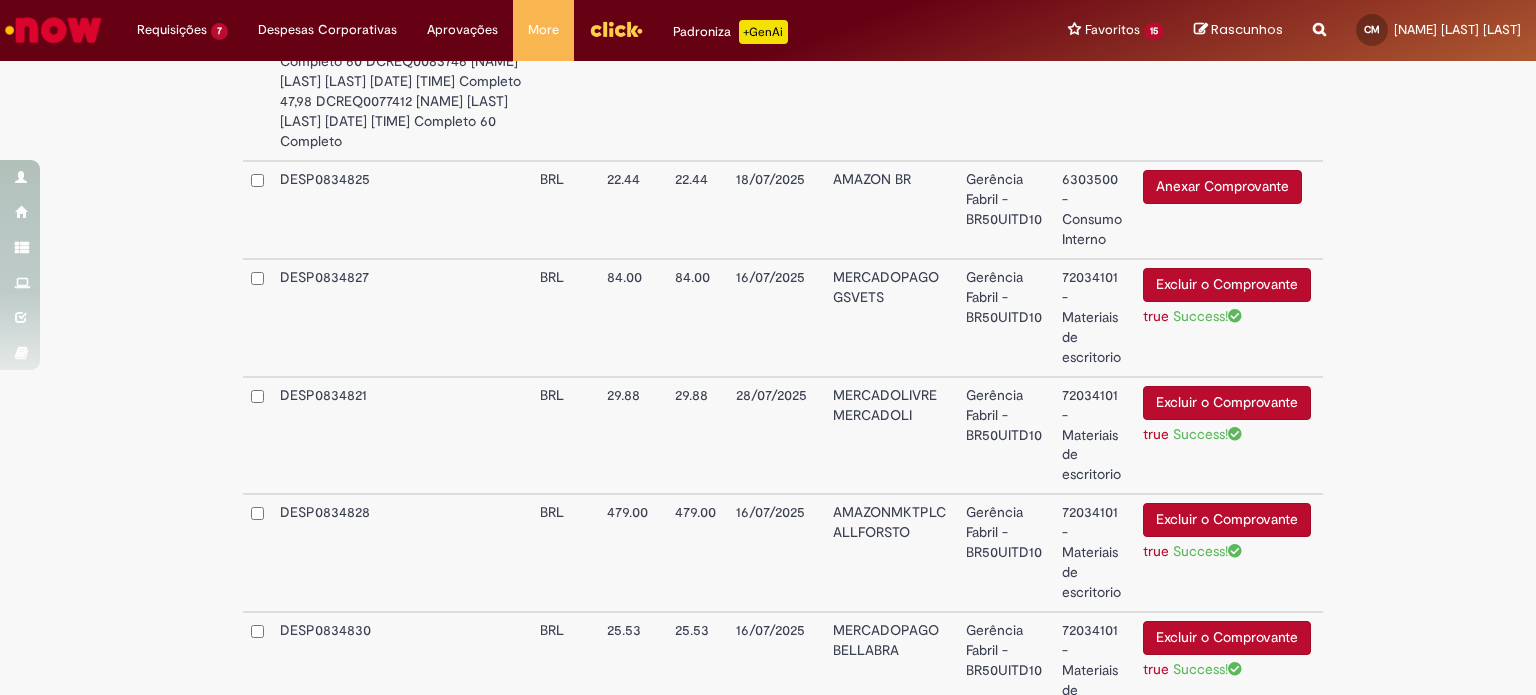 click on "**********" at bounding box center (768, 133) 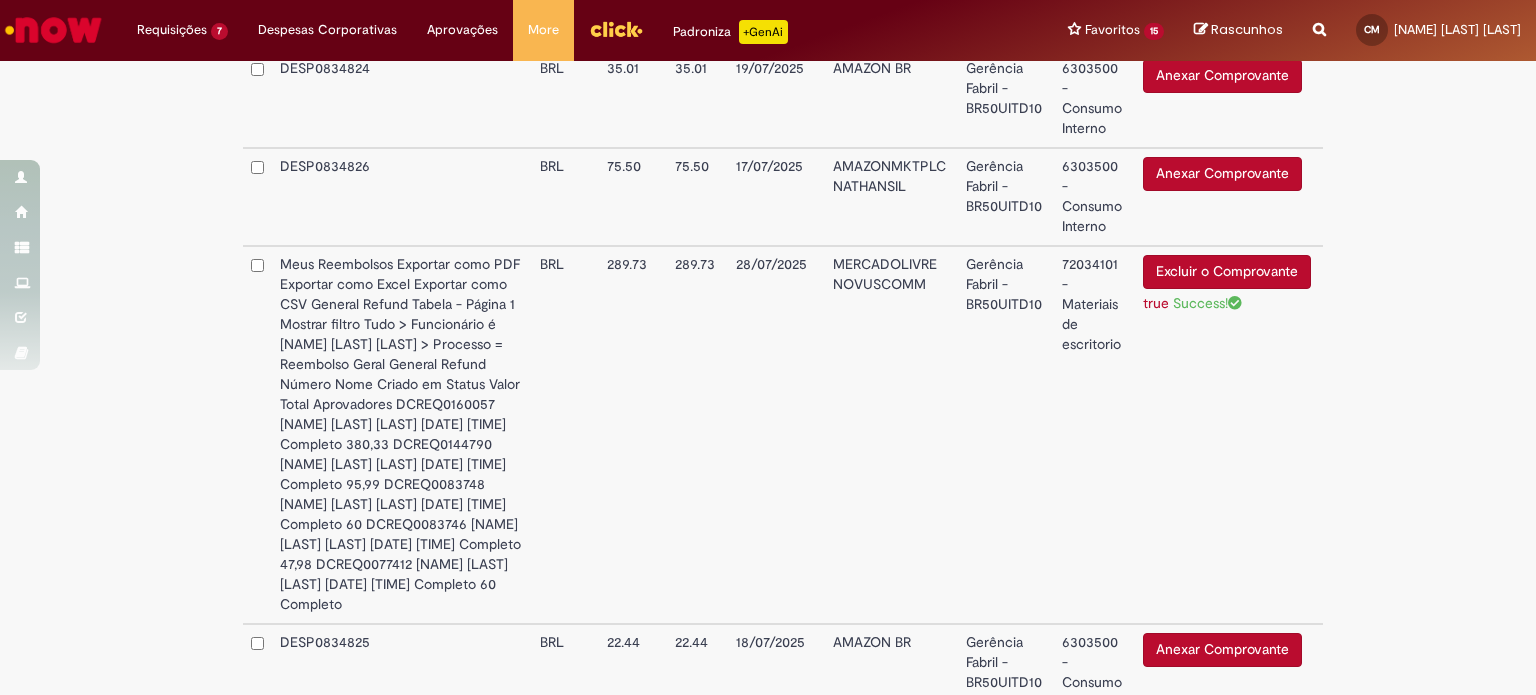 scroll, scrollTop: 688, scrollLeft: 0, axis: vertical 